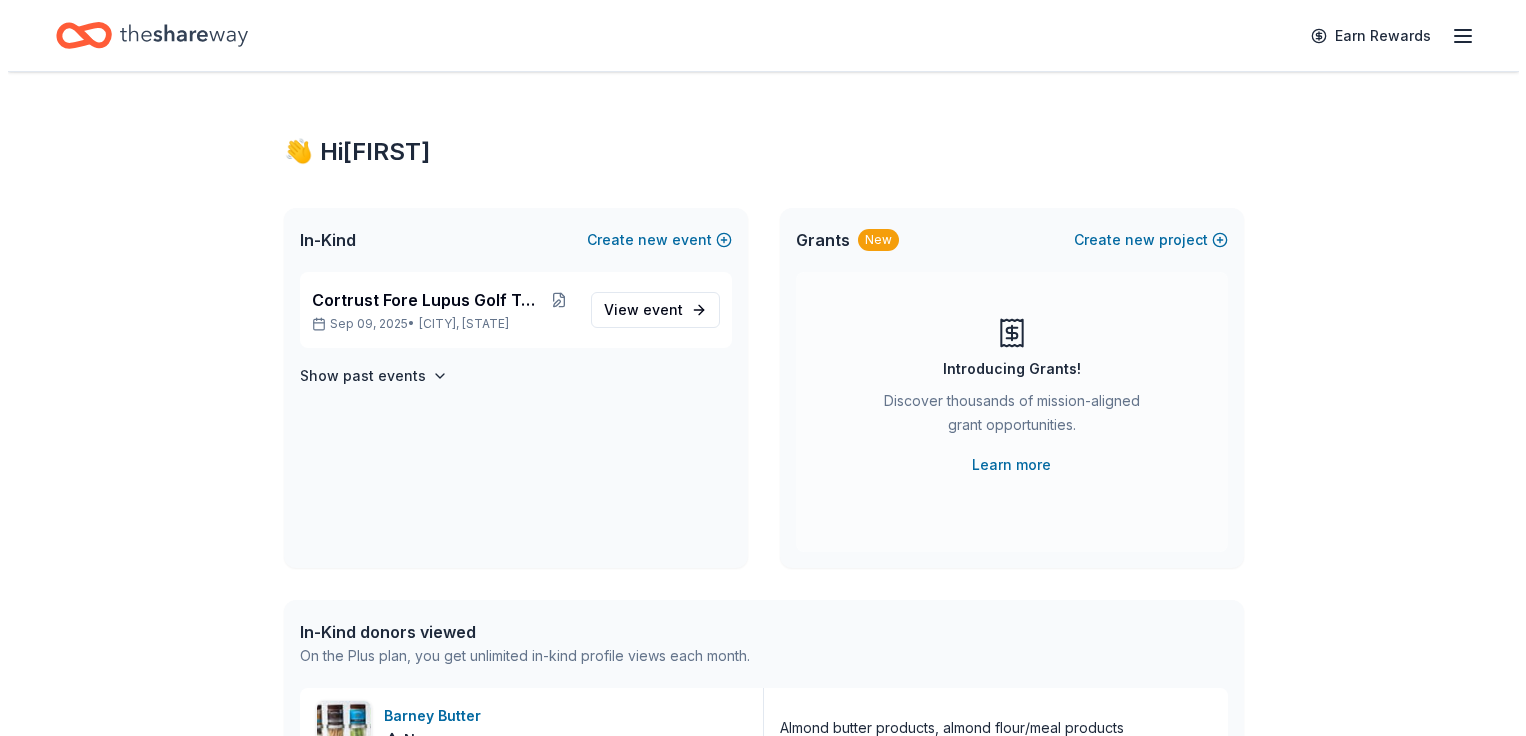 scroll, scrollTop: 0, scrollLeft: 0, axis: both 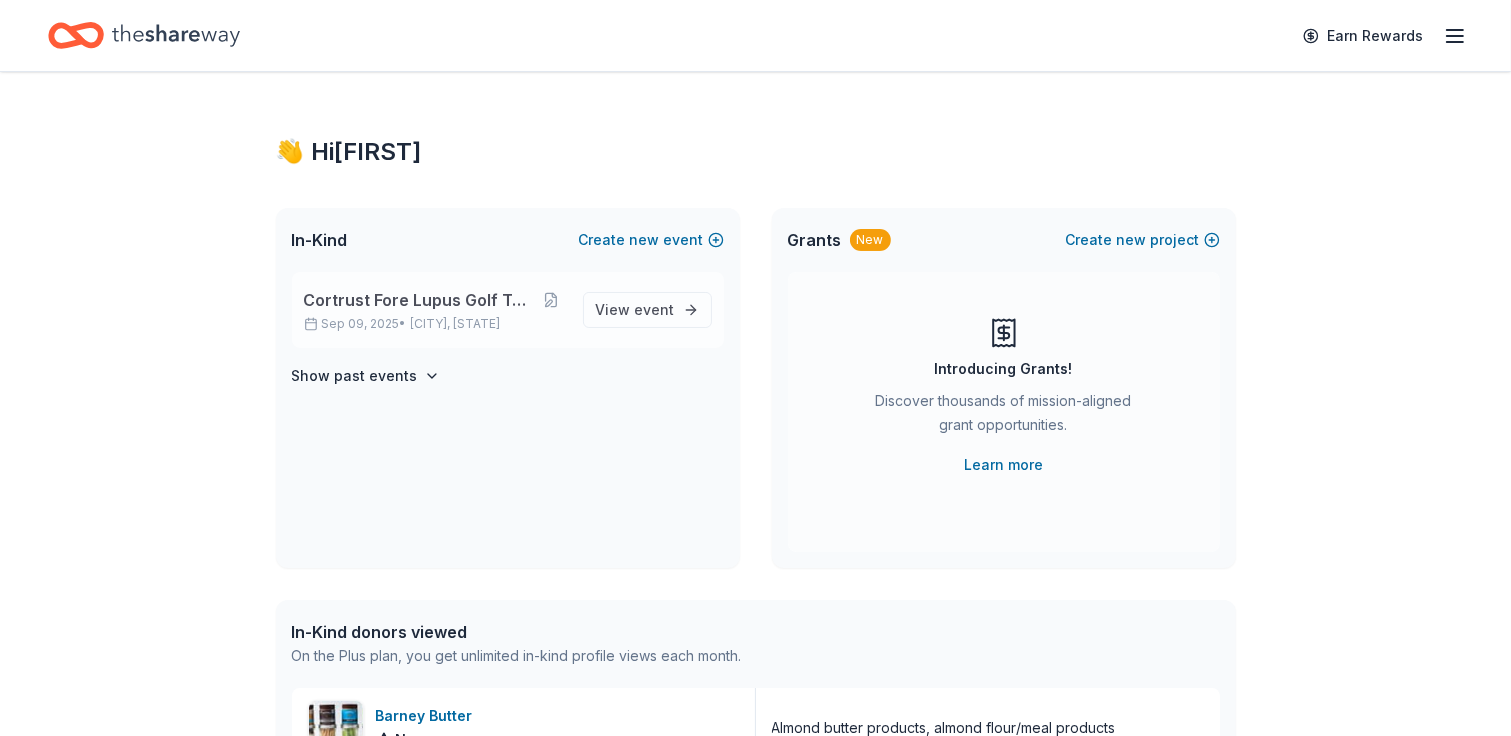 click on "Cortrust Fore Lupus Golf Tournament" at bounding box center [420, 300] 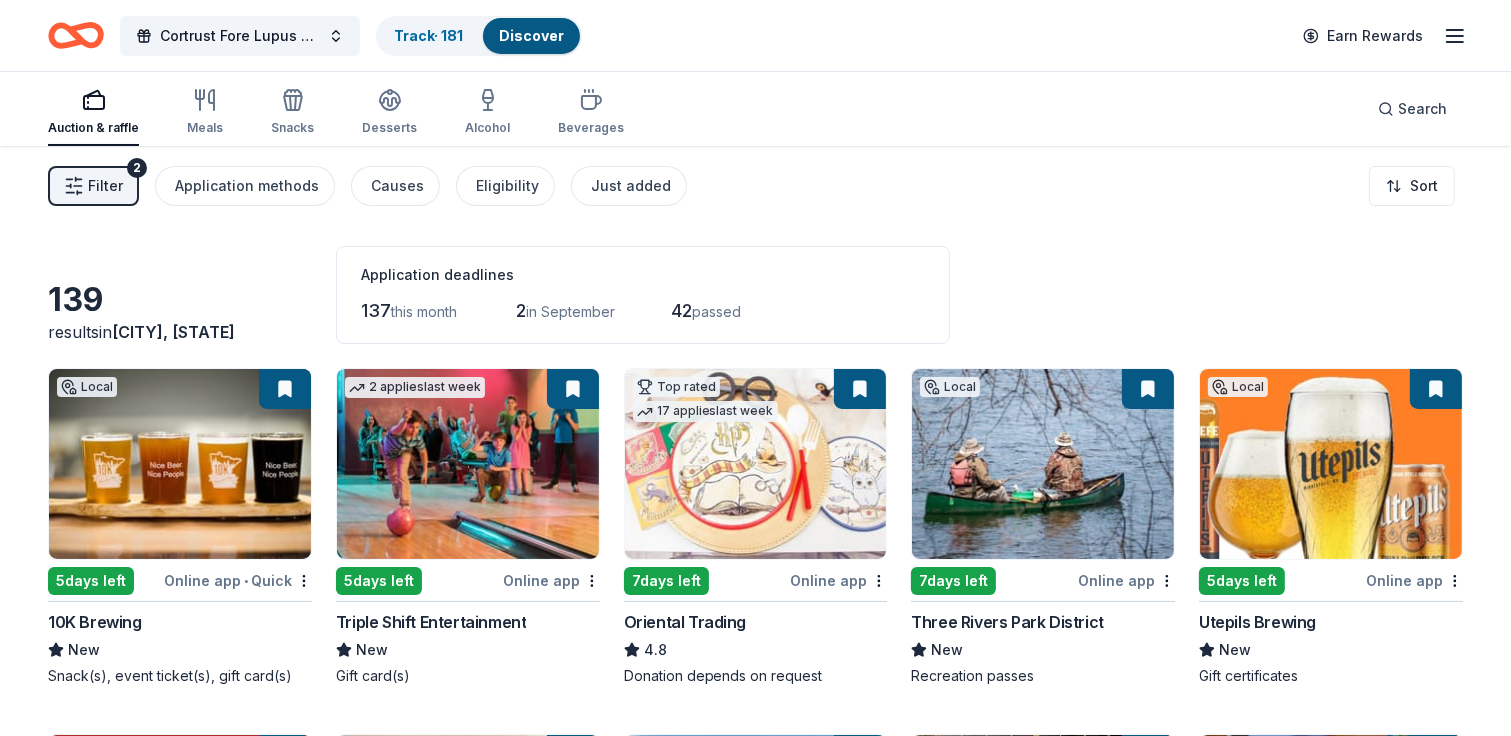 click on "Filter" at bounding box center [105, 186] 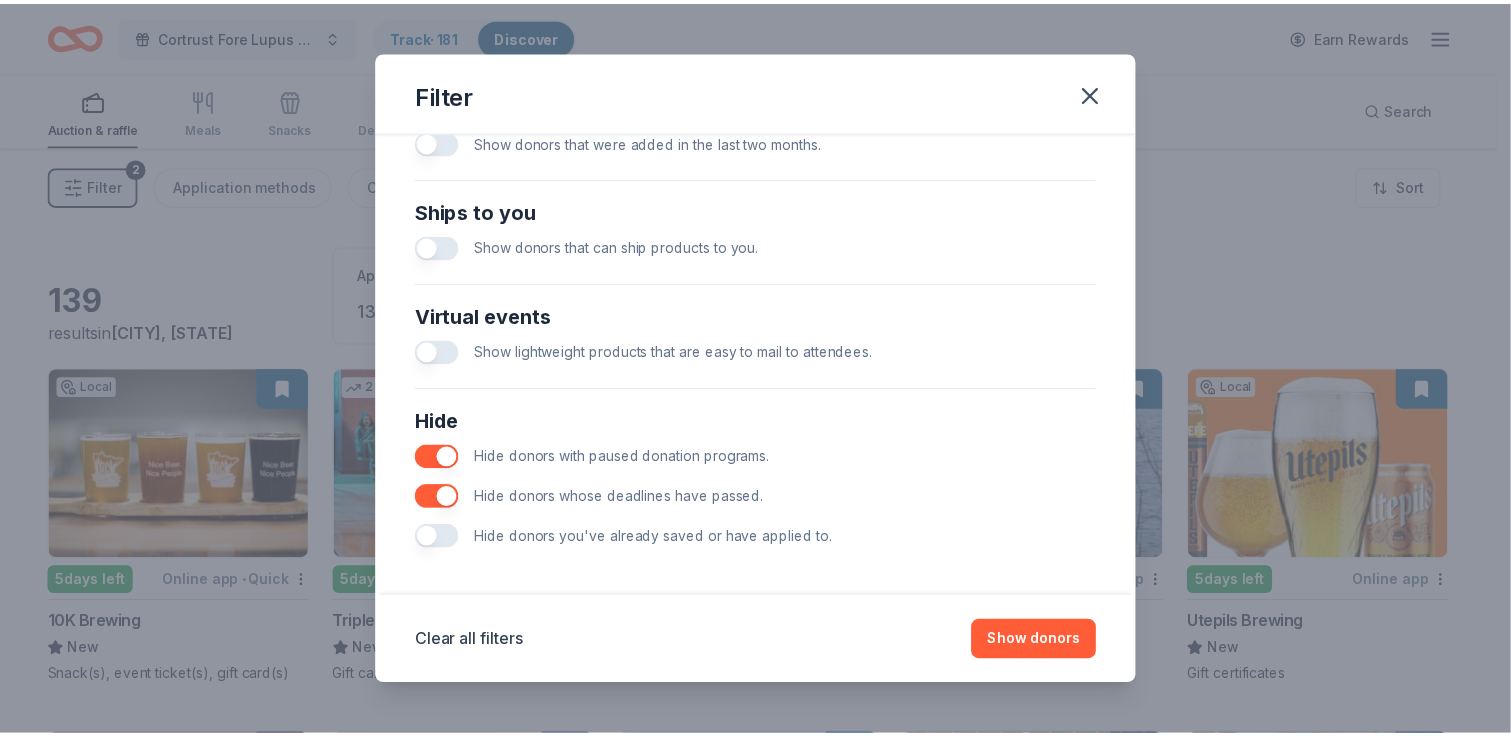 scroll, scrollTop: 852, scrollLeft: 0, axis: vertical 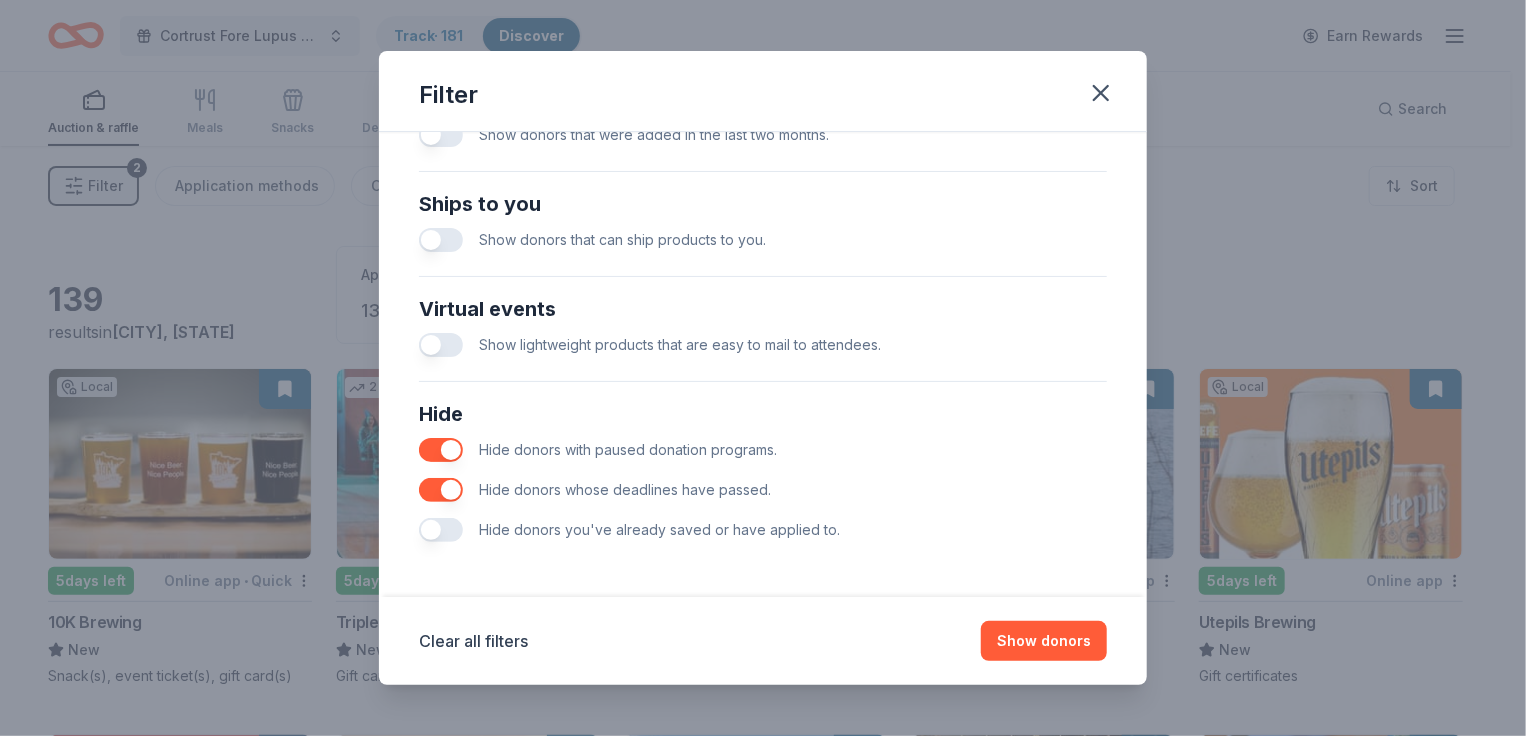 click at bounding box center [441, 530] 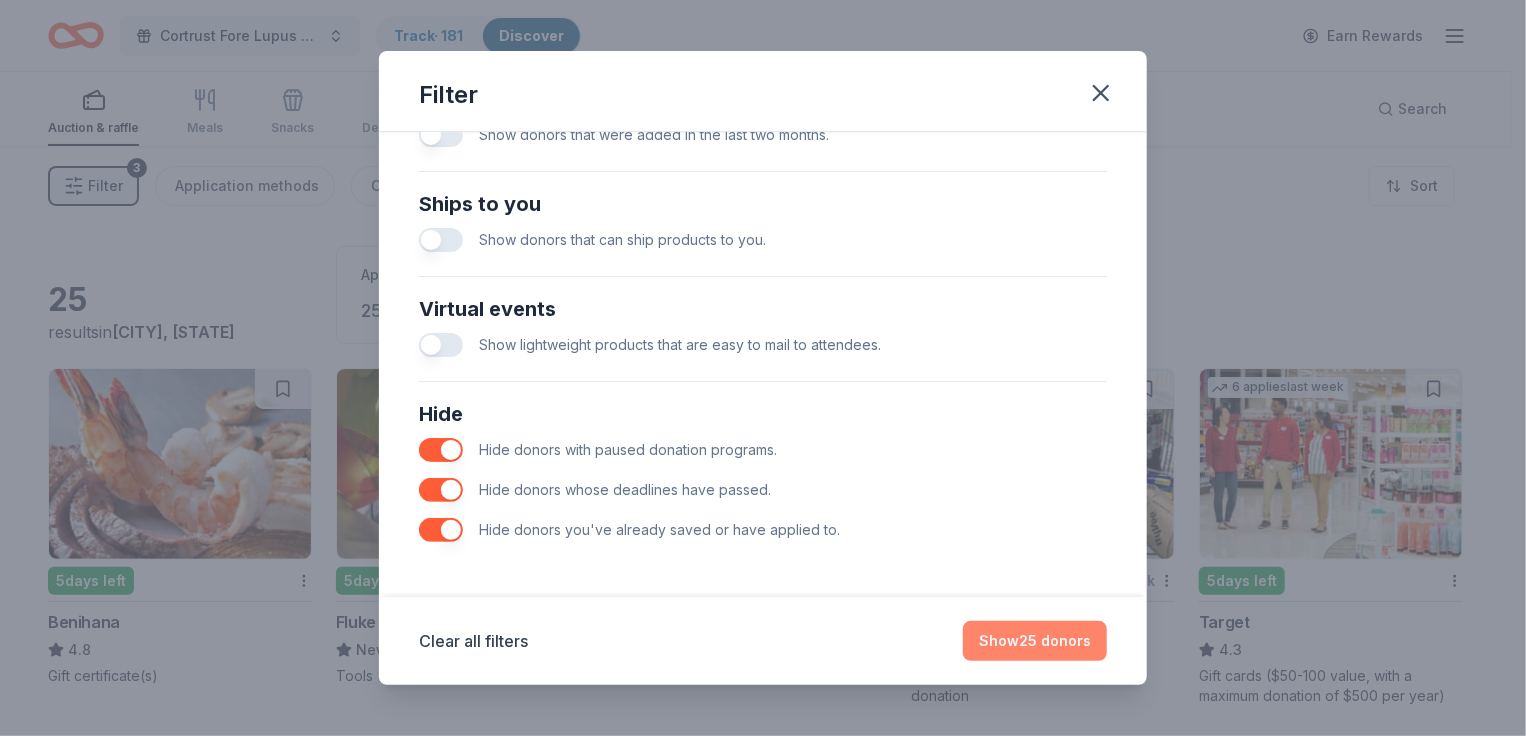 click on "Show  25   donors" at bounding box center [1035, 641] 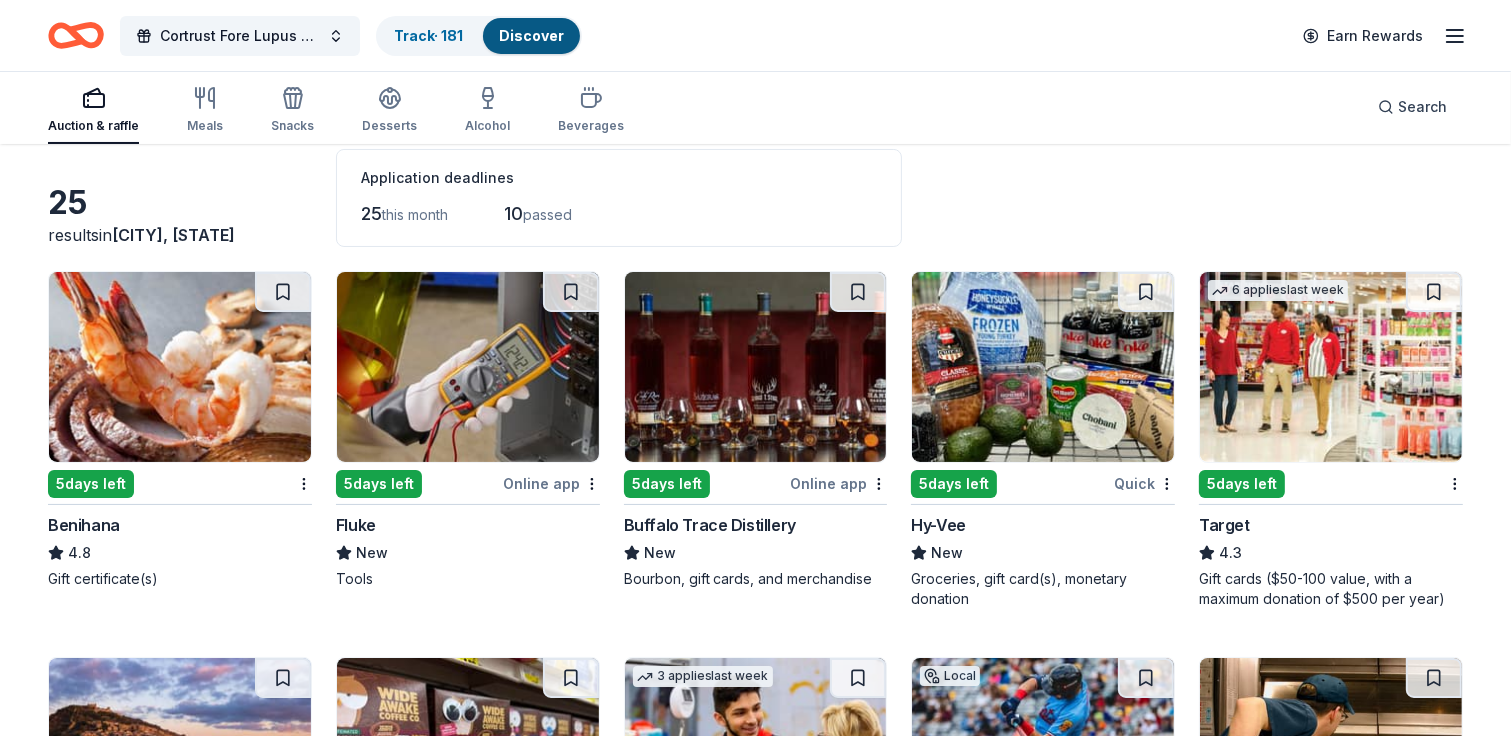 scroll, scrollTop: 200, scrollLeft: 0, axis: vertical 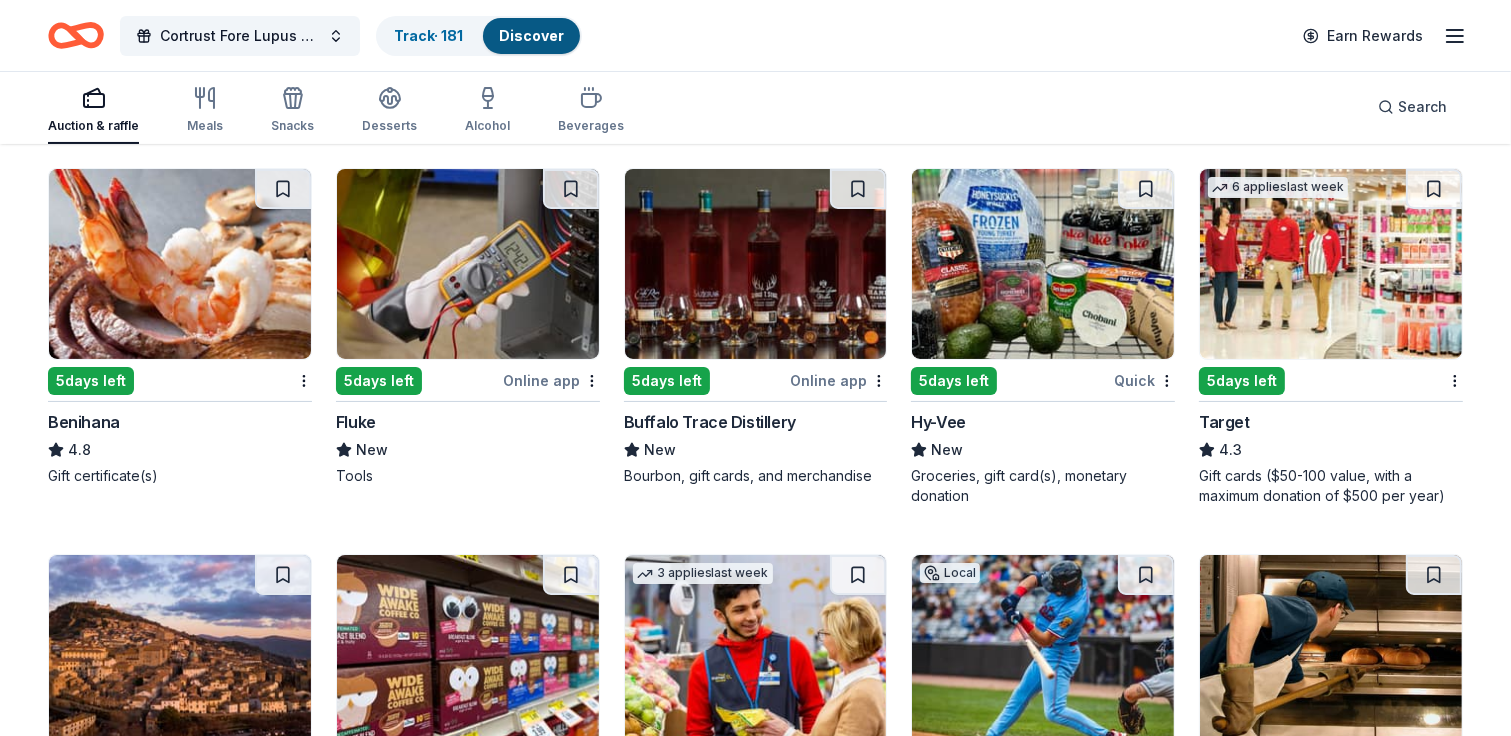 click at bounding box center [180, 264] 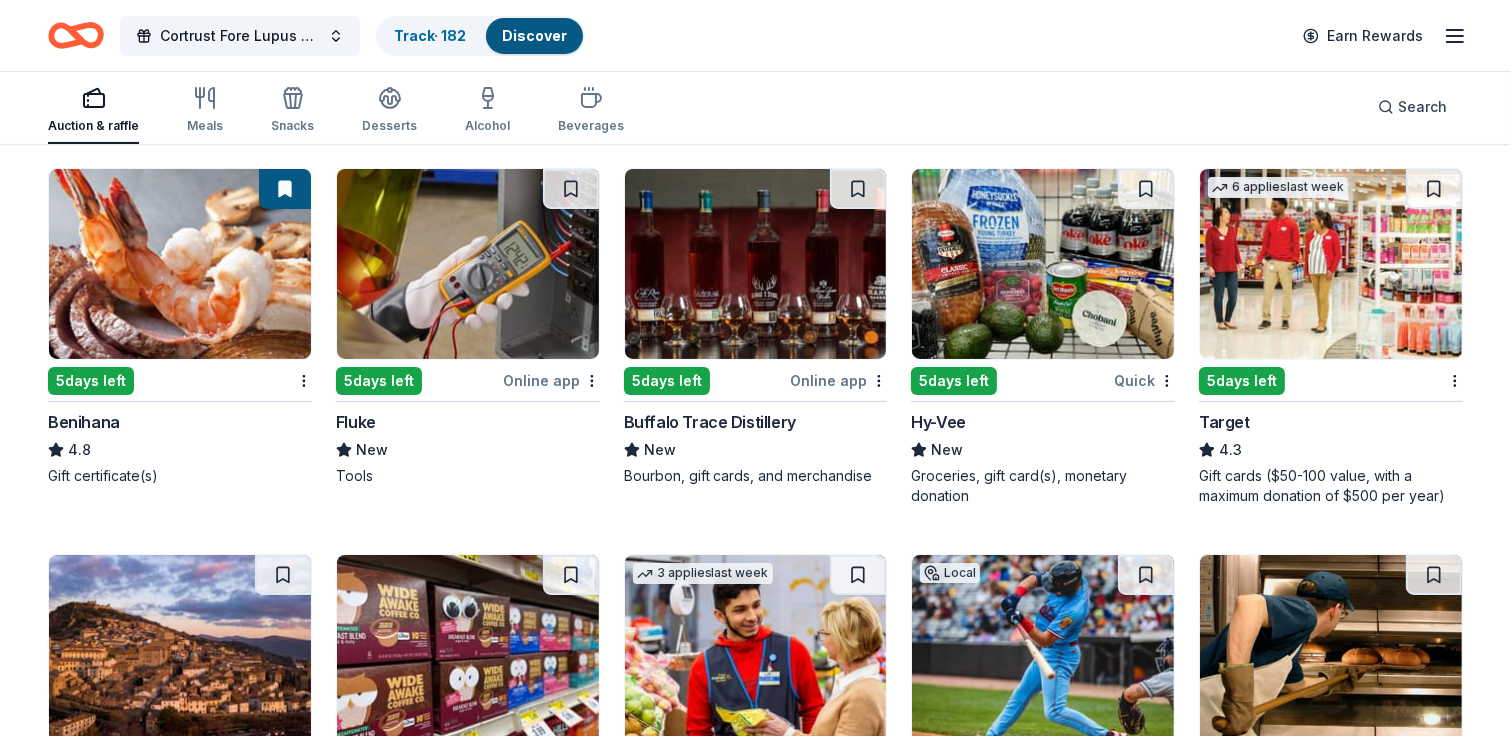 click at bounding box center (756, 264) 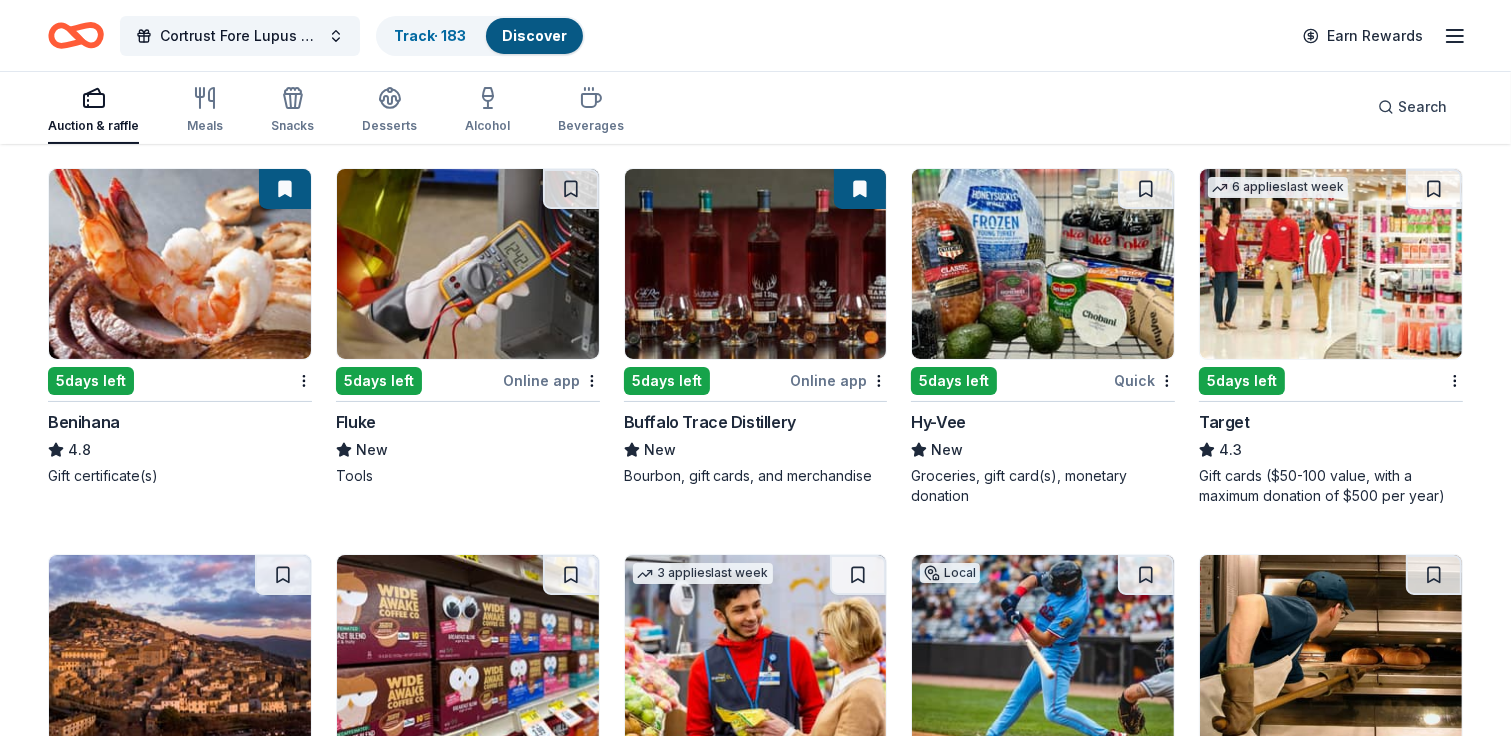 click at bounding box center [1331, 264] 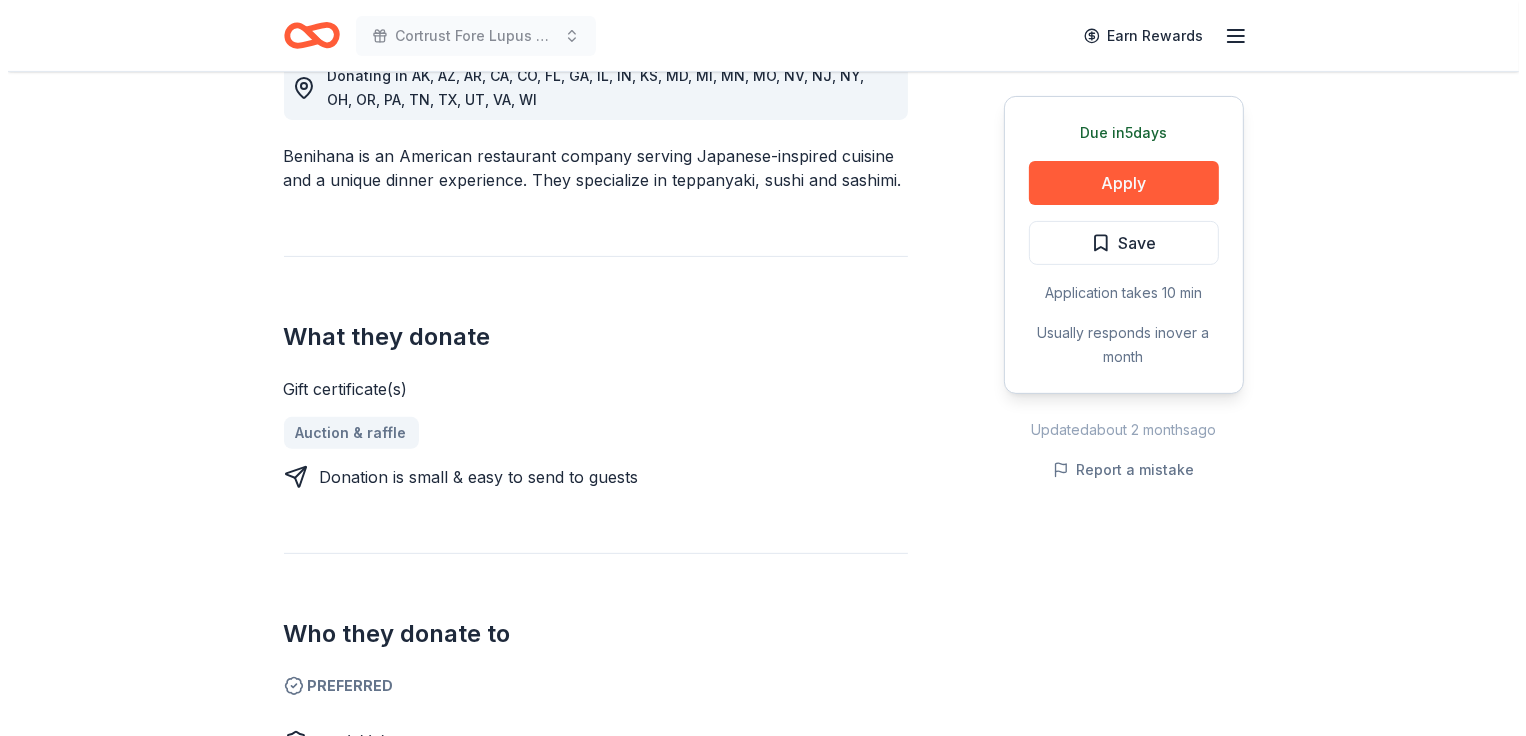 scroll, scrollTop: 500, scrollLeft: 0, axis: vertical 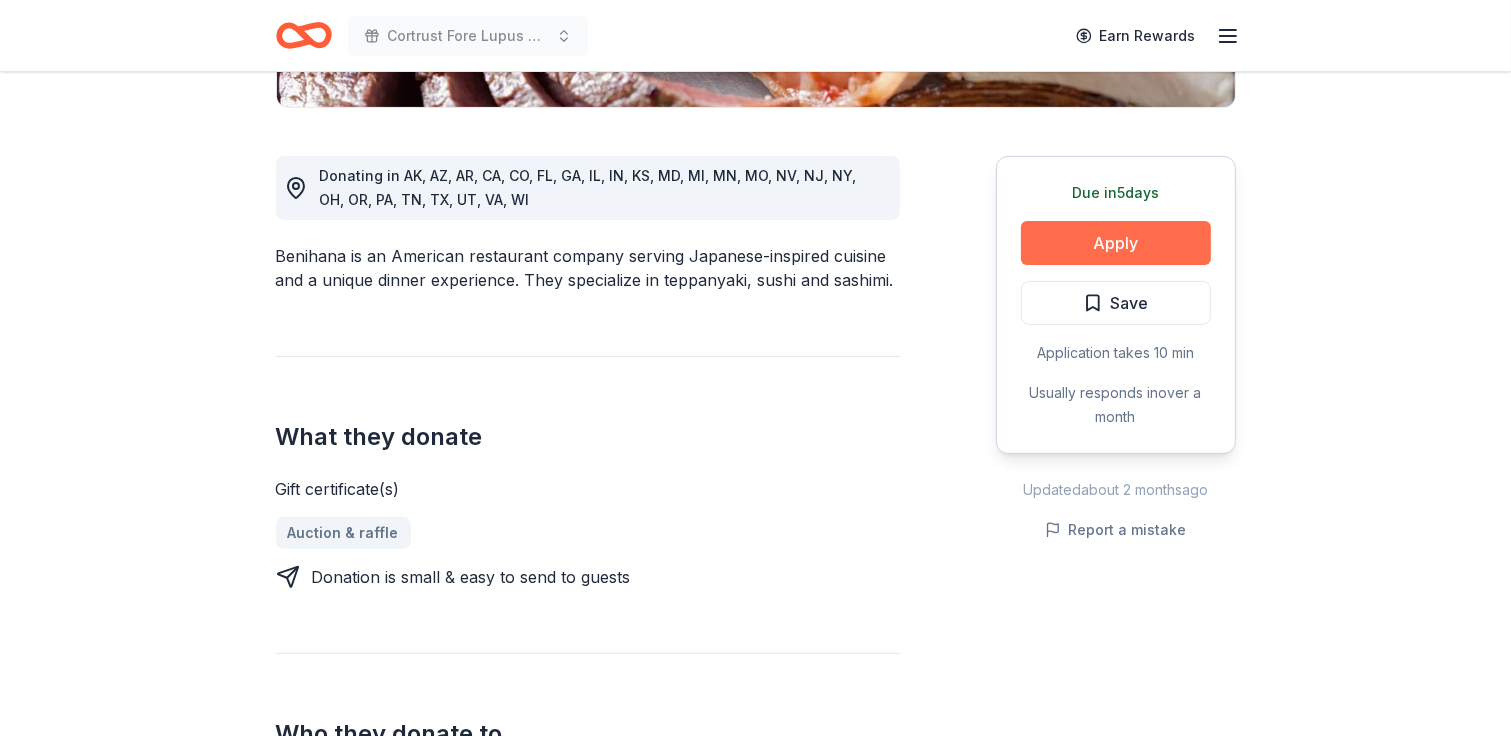click on "Apply" at bounding box center (1116, 243) 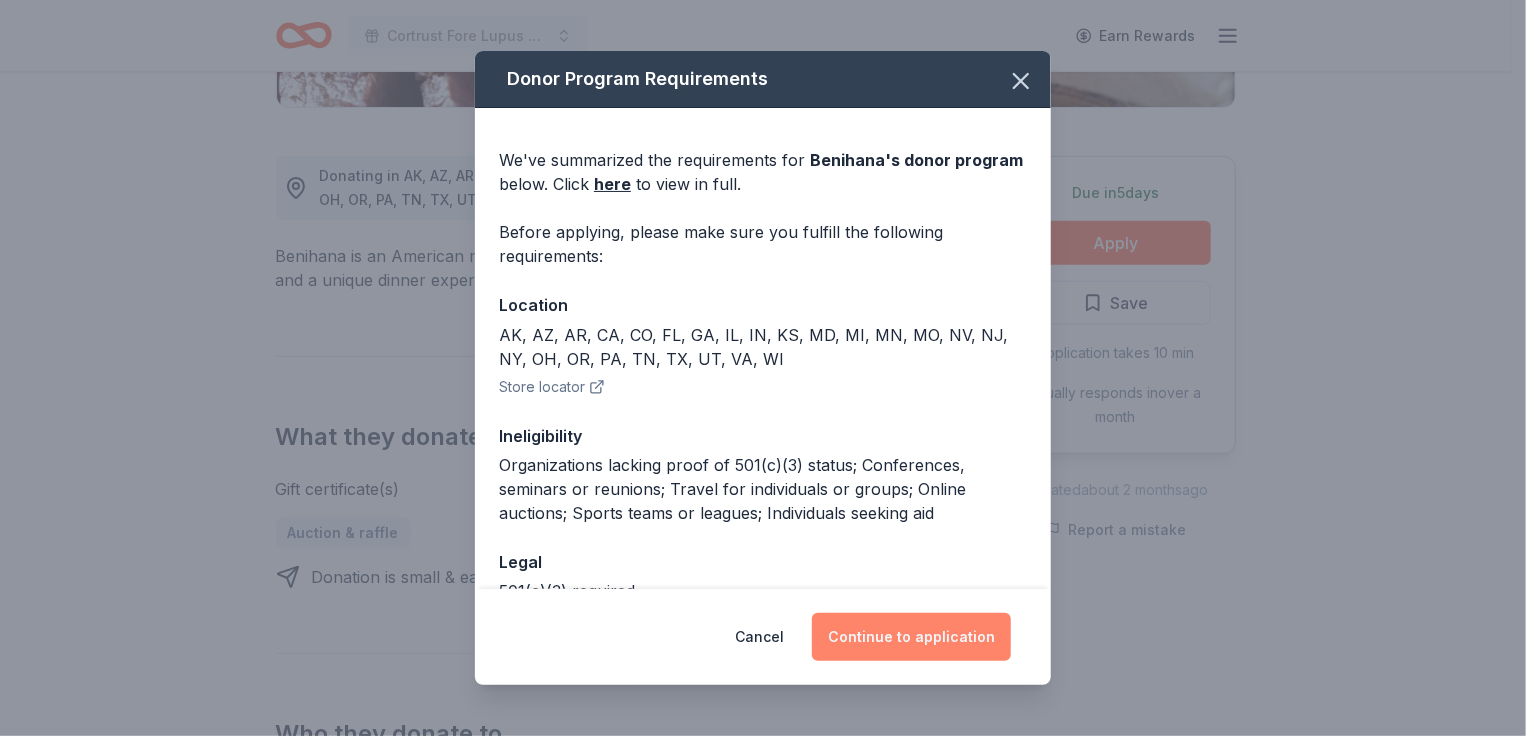 click on "Continue to application" at bounding box center (911, 637) 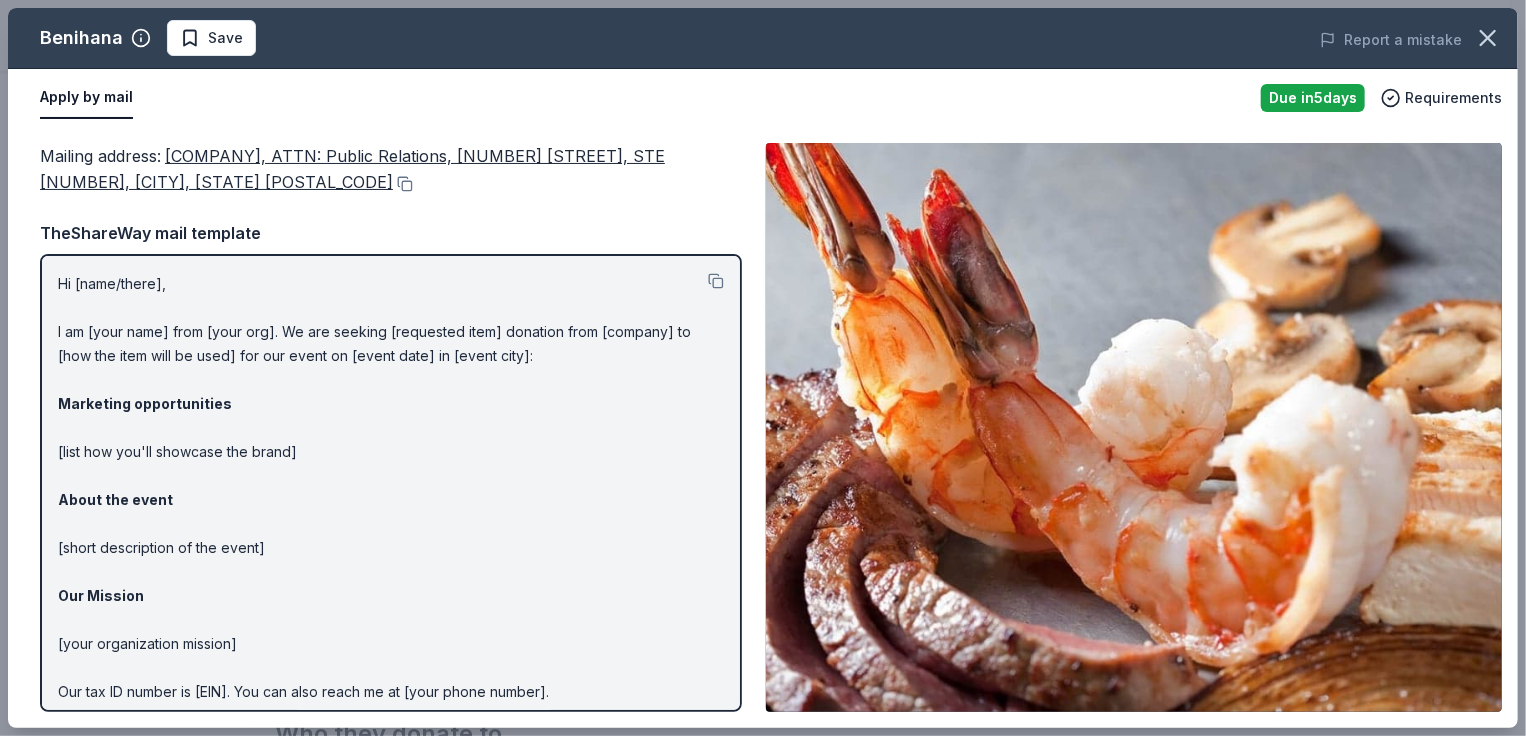 scroll, scrollTop: 80, scrollLeft: 0, axis: vertical 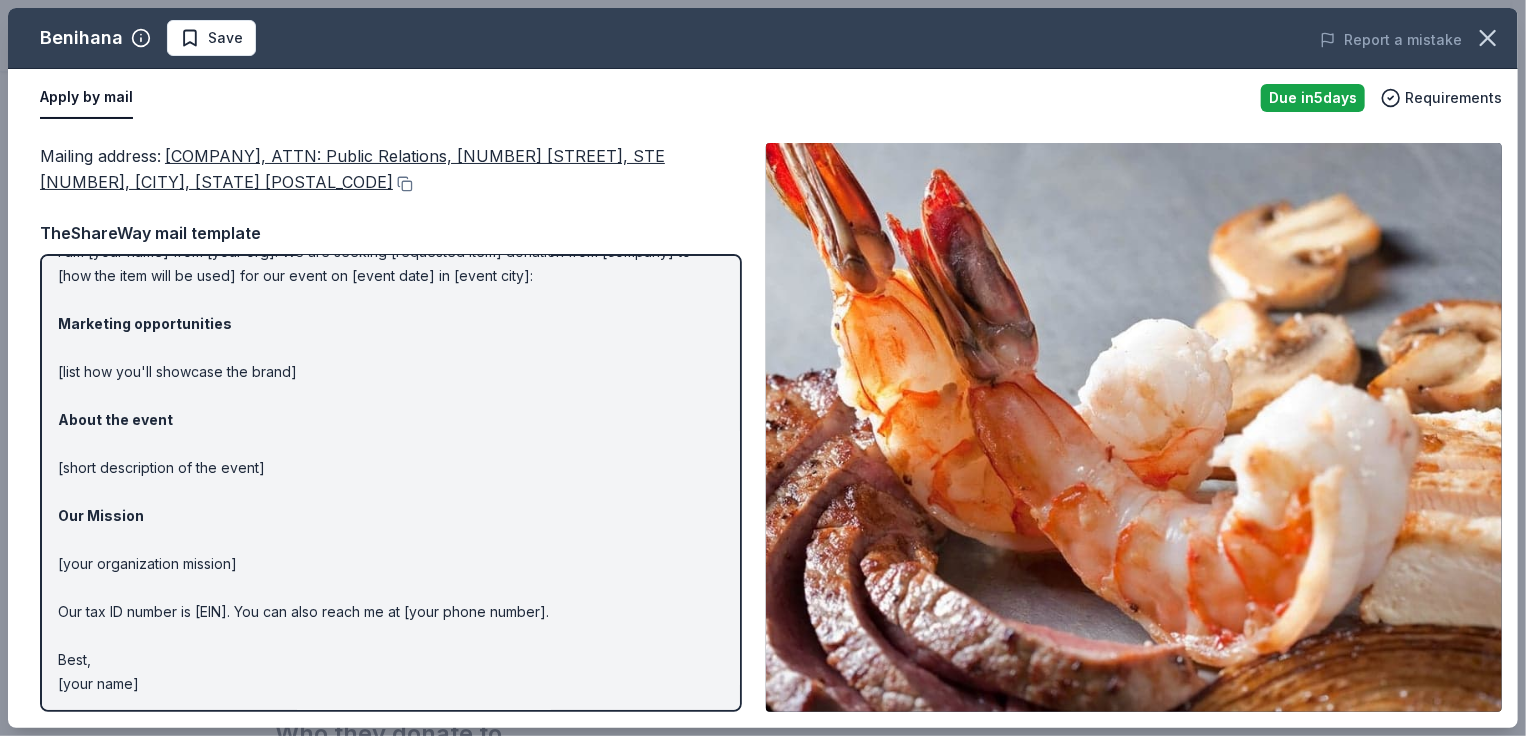 drag, startPoint x: 194, startPoint y: 689, endPoint x: 56, endPoint y: 679, distance: 138.36185 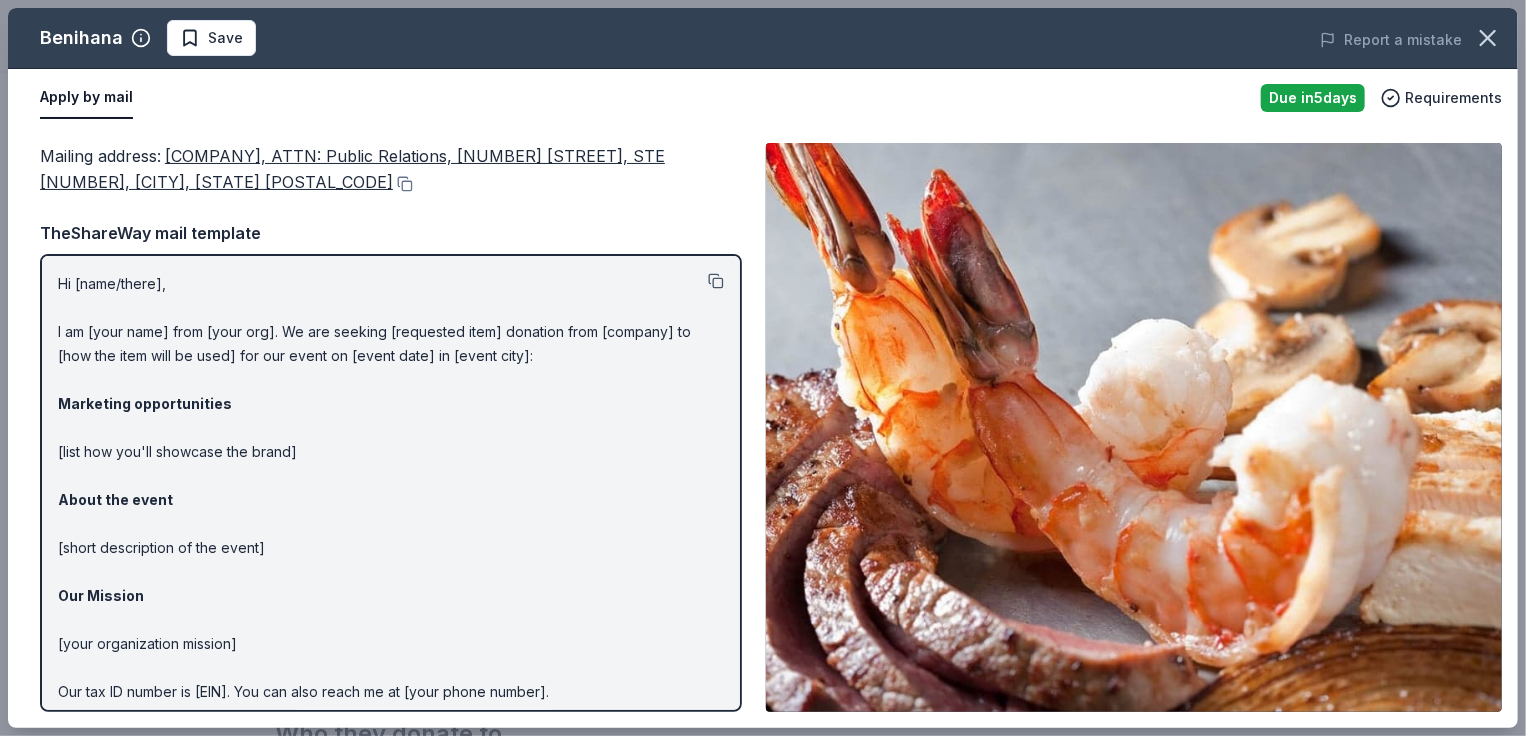 click at bounding box center [716, 281] 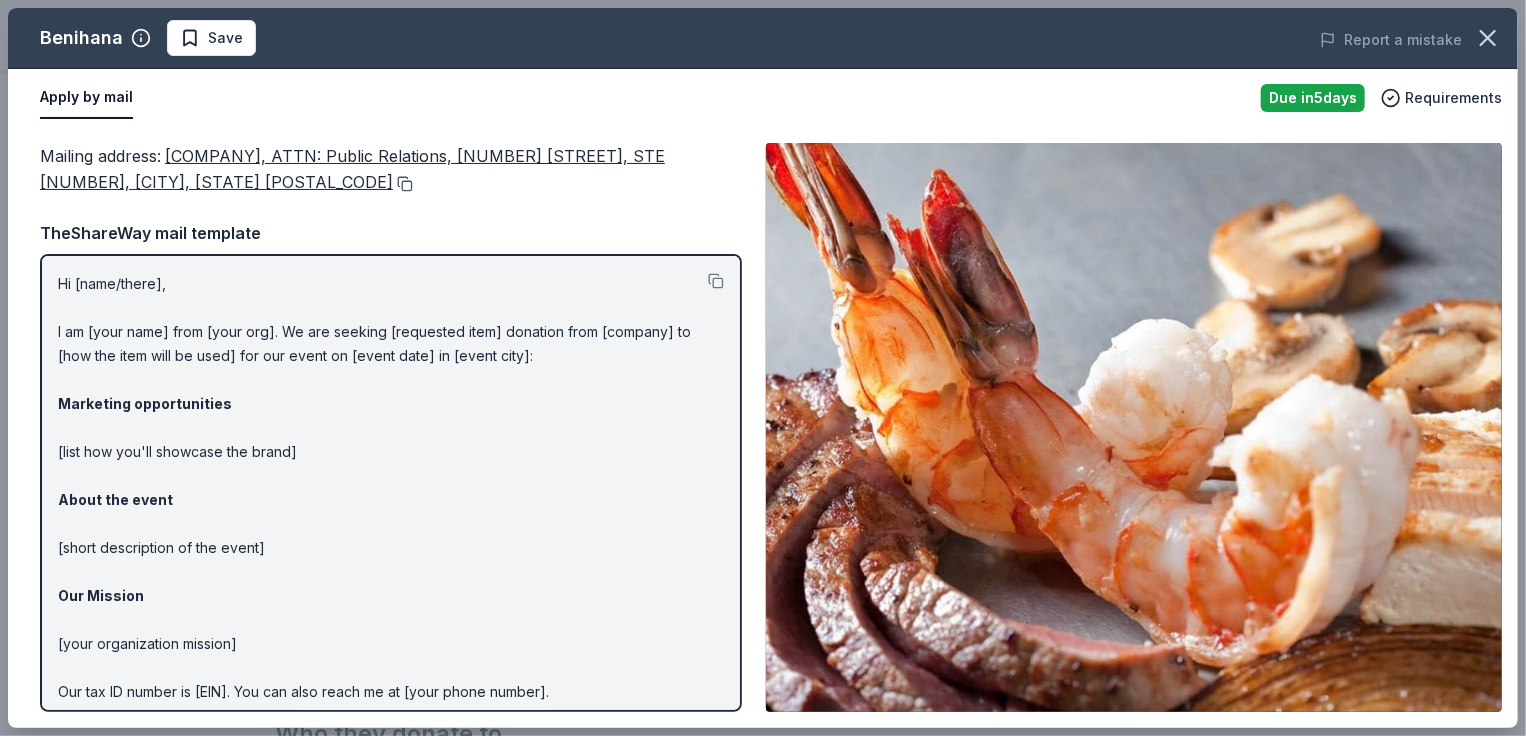 click at bounding box center [403, 184] 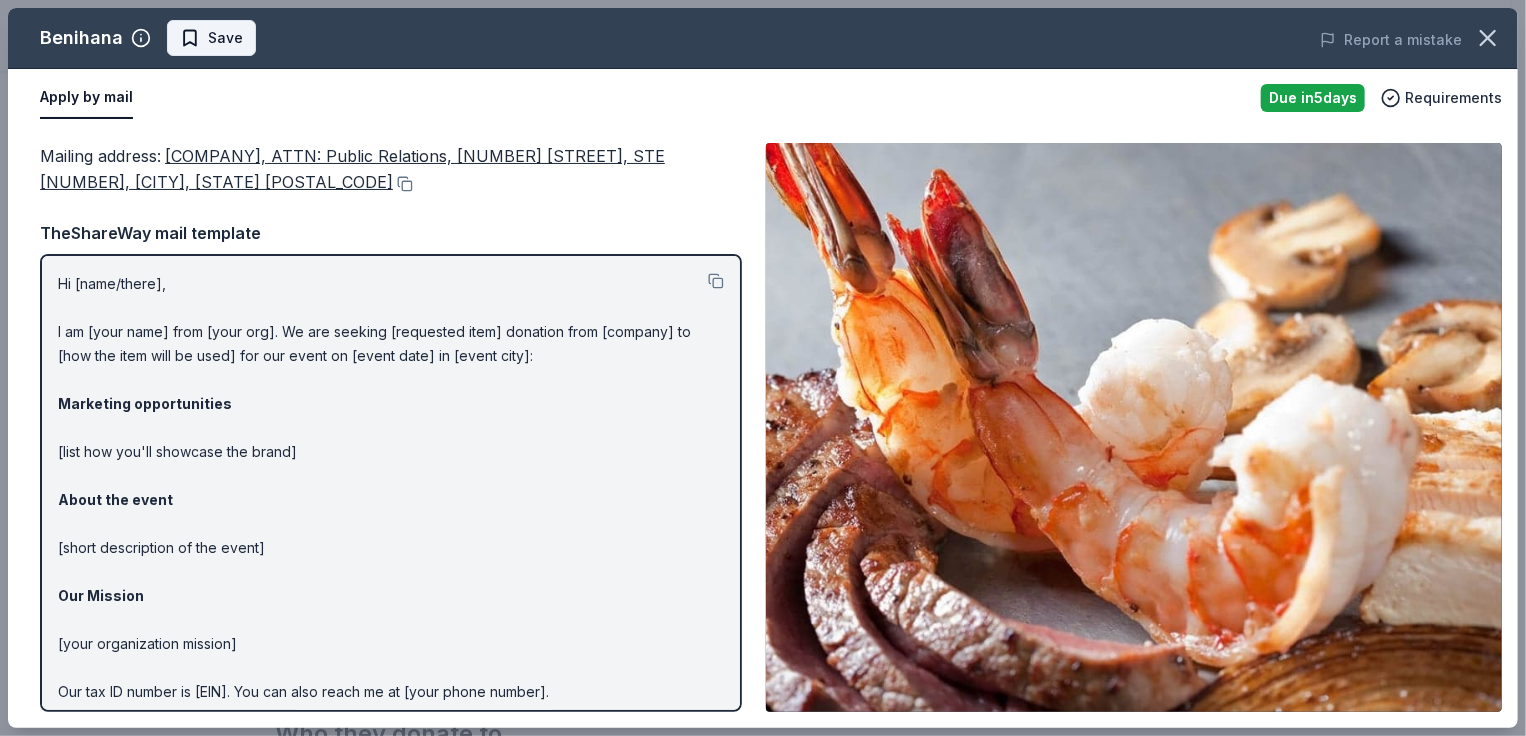 click on "Save" at bounding box center (225, 38) 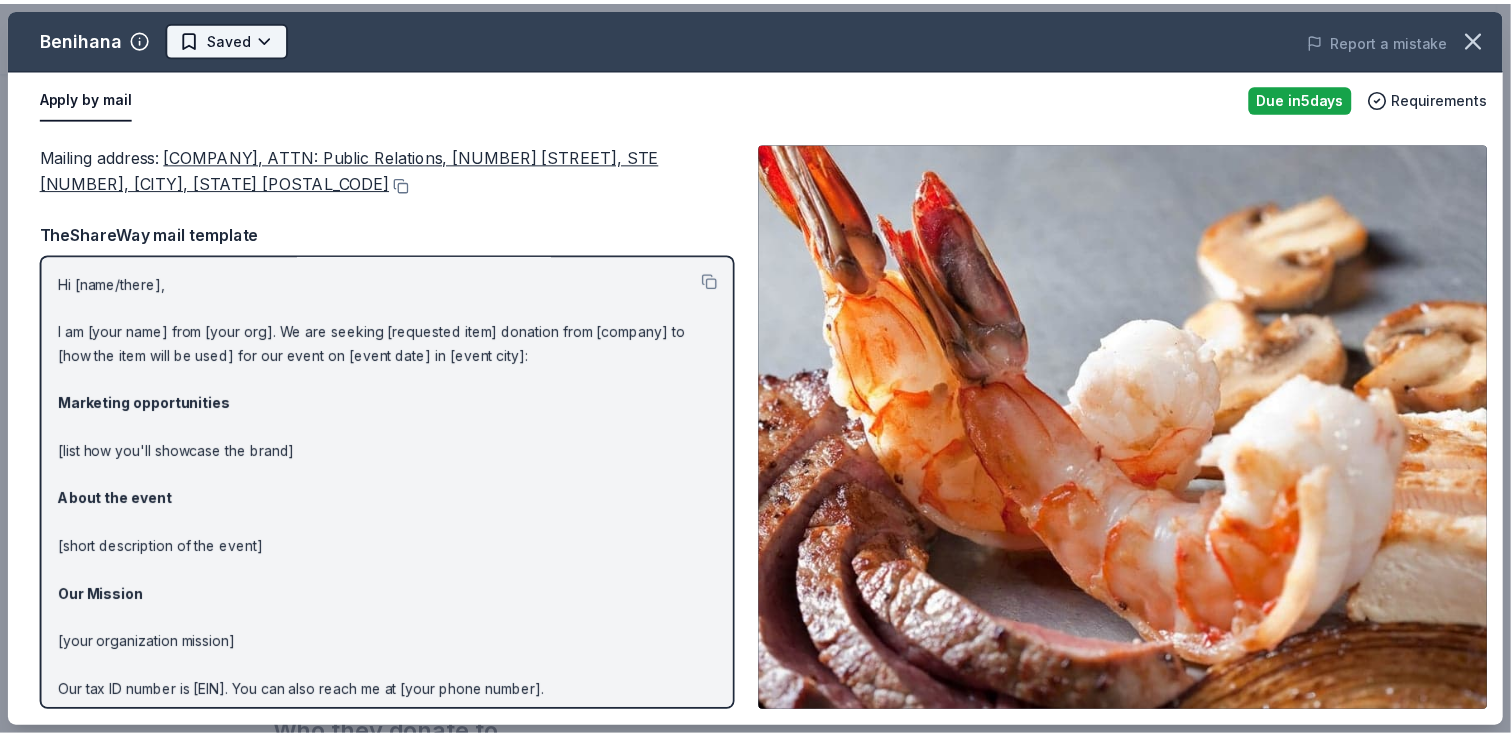 scroll, scrollTop: 0, scrollLeft: 0, axis: both 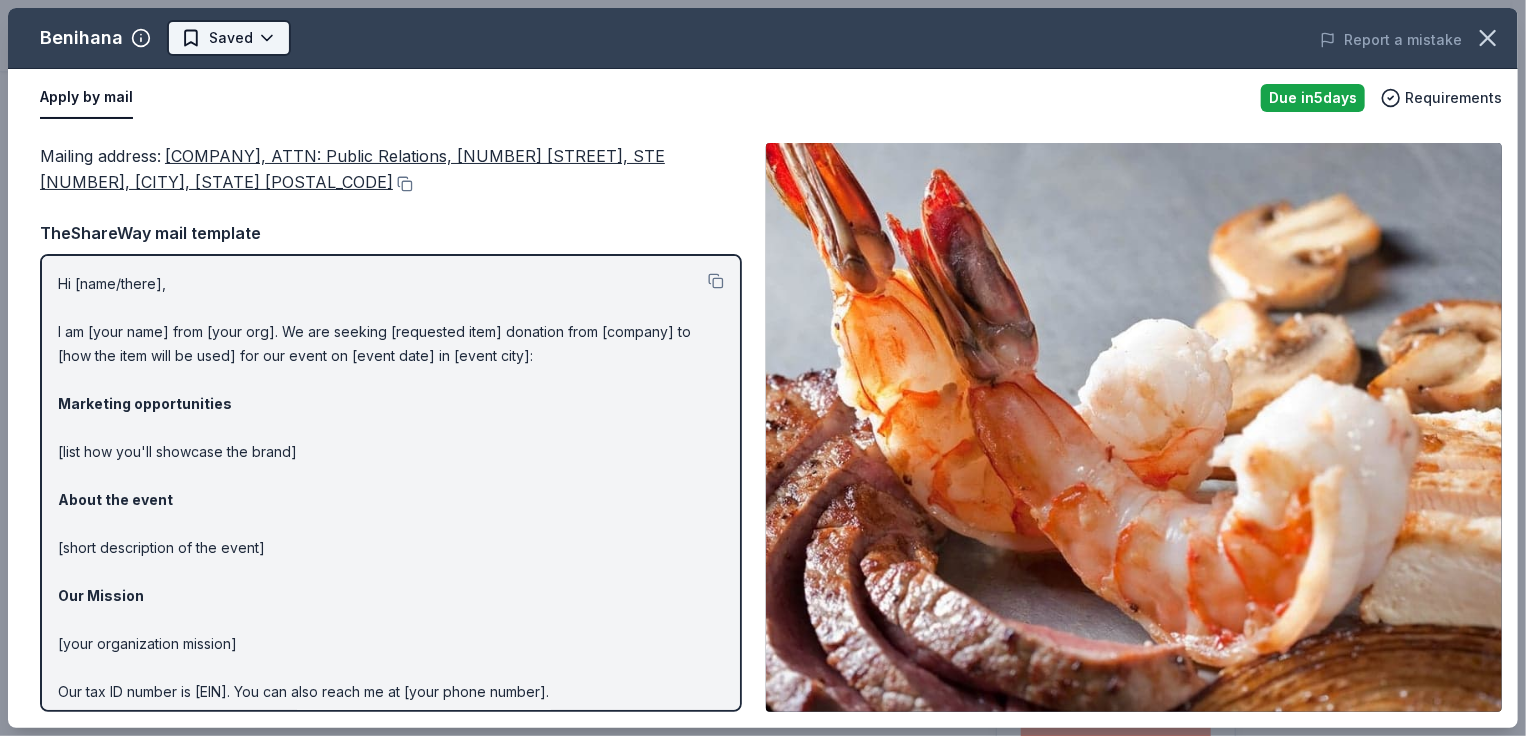 click on "Cortrust Fore Lupus Golf Tournament Earn Rewards Due in  5  days Share Benihana 4.8 • 12  reviews approval rate Share Donating in AK, AZ, AR, CA, CO, FL, GA, IL, IN, KS, MD, MI, MN, MO, NV, NJ, NY, OH, OR, PA, TN, TX, UT, VA, WI Benihana is an American restaurant company serving Japanese-inspired cuisine and a unique dinner experience. They specialize in teppanyaki, sushi and sashimi. What they donate Gift certificate(s) Auction & raffle Donation is small & easy to send to guests Who they donate to  Preferred 501(c)(3) required  Ineligible Organizations lacking proof of 501(c)(3) status; Conferences, seminars or reunions; Travel for individuals or groups; Online auctions; Sports teams or leagues; Individuals seeking aid Individuals For profit Sports Teams Lobbying & advocacy approval rate 20 % approved 30 % declined 50 % no response Upgrade to Pro to view approval rates and average donation values Due in  5  days Apply Saved Application takes 10 min Usually responds in  over a month Updated  about 2 months" at bounding box center [763, 368] 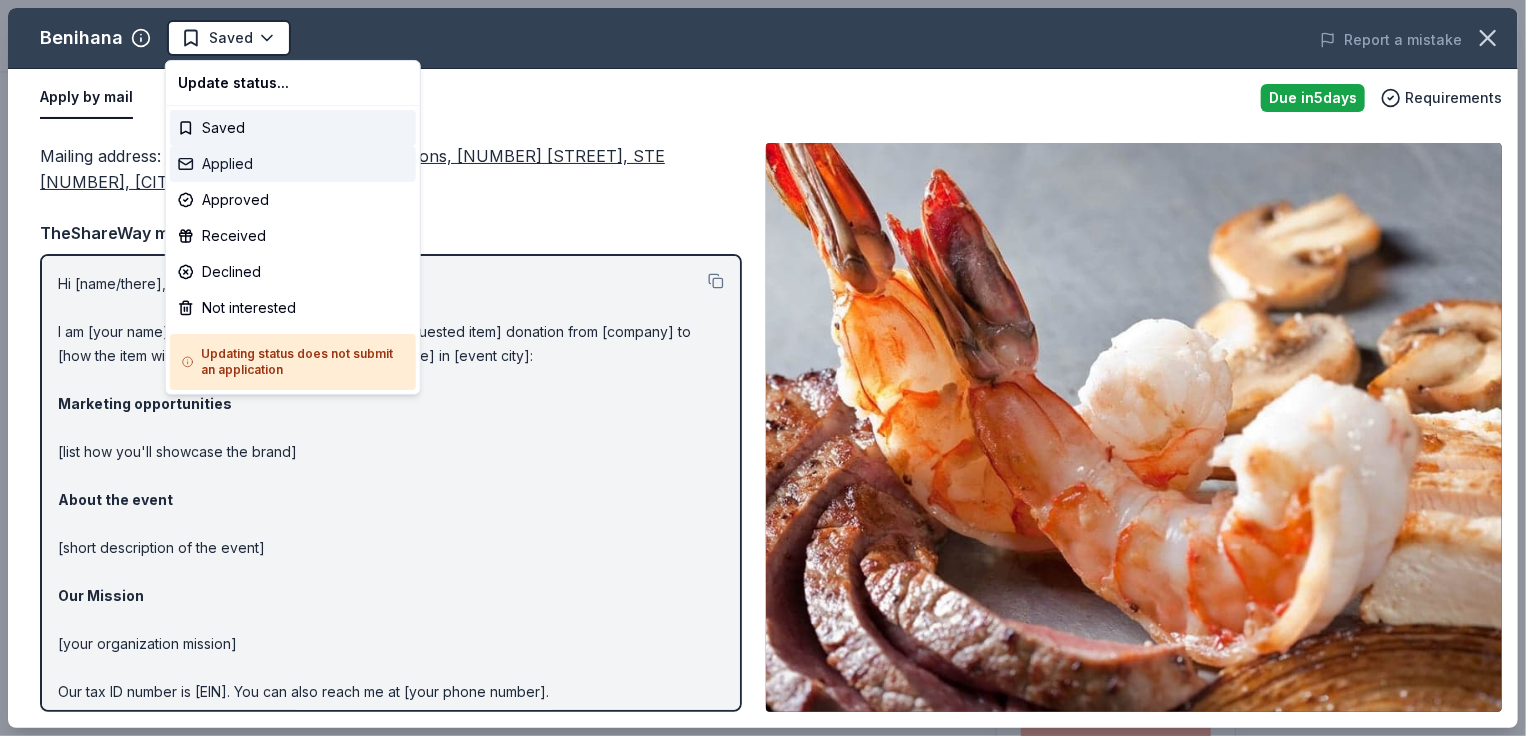 click on "Applied" at bounding box center (293, 164) 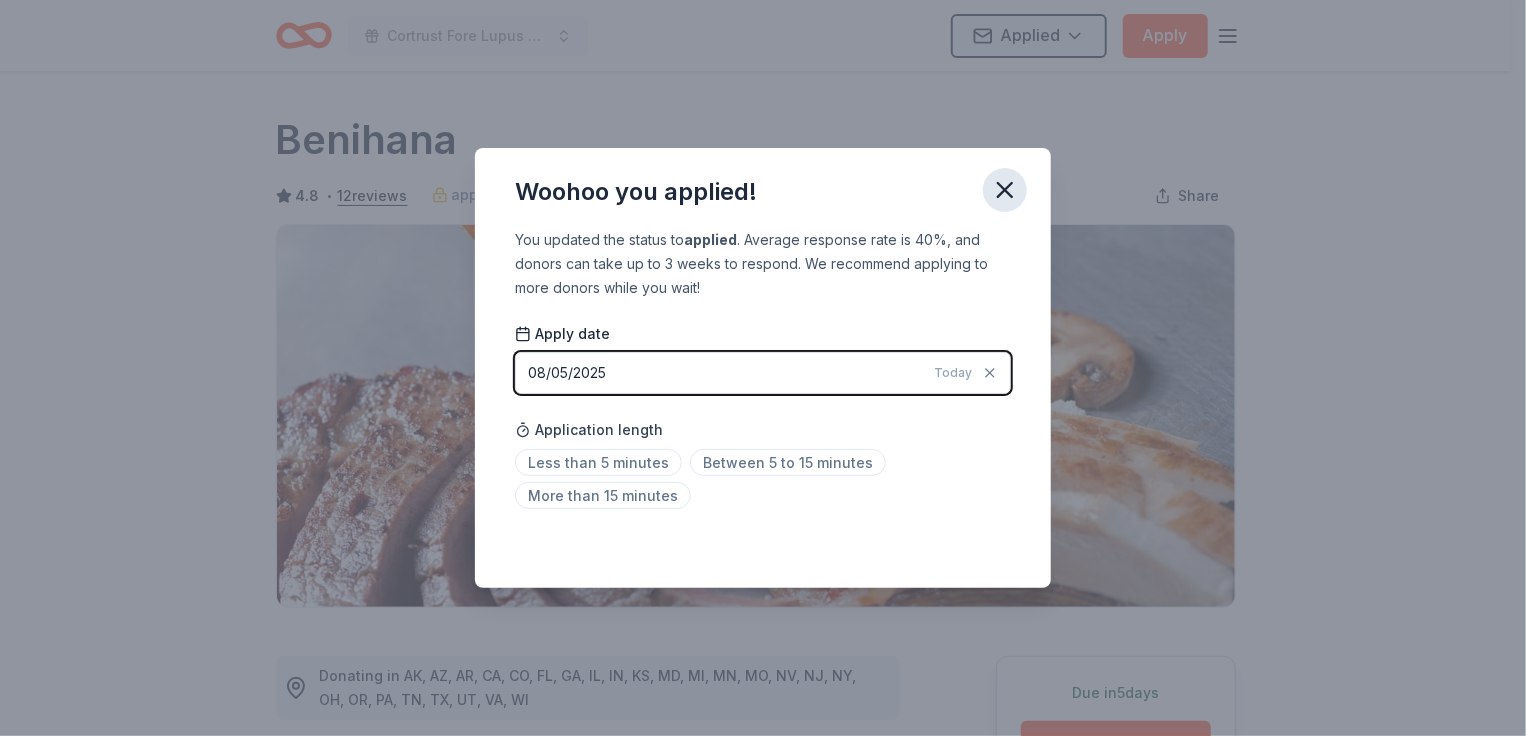 click 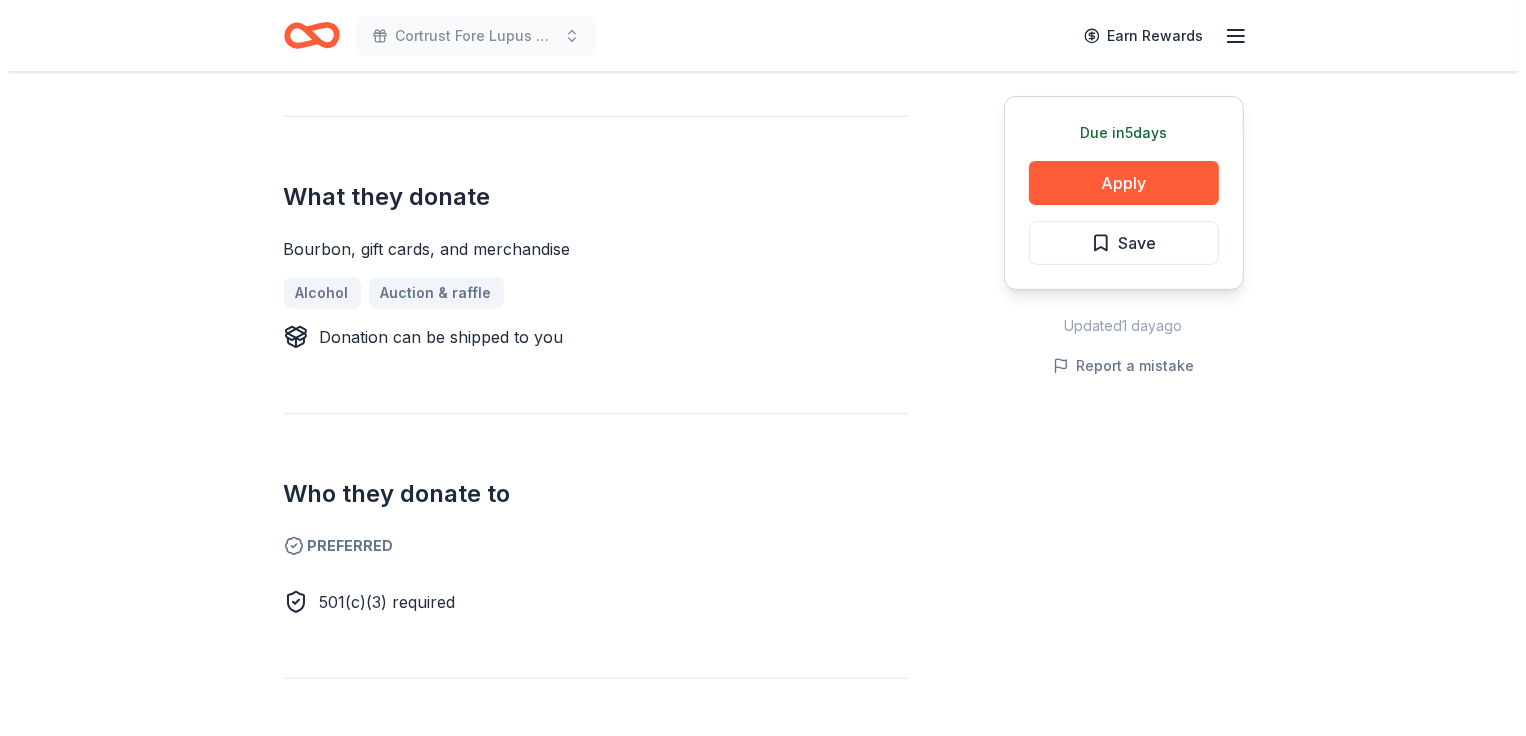 scroll, scrollTop: 600, scrollLeft: 0, axis: vertical 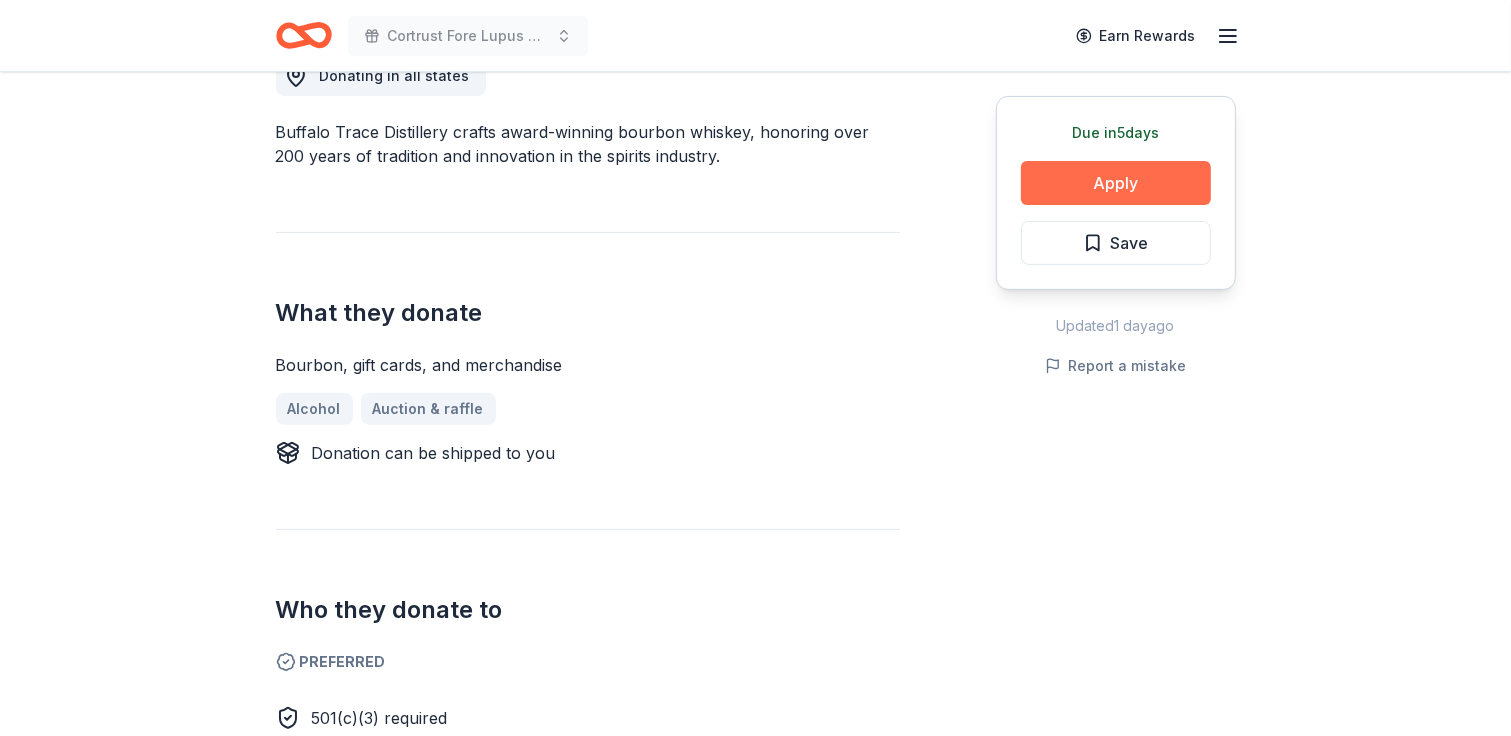 click on "Apply" at bounding box center (1116, 183) 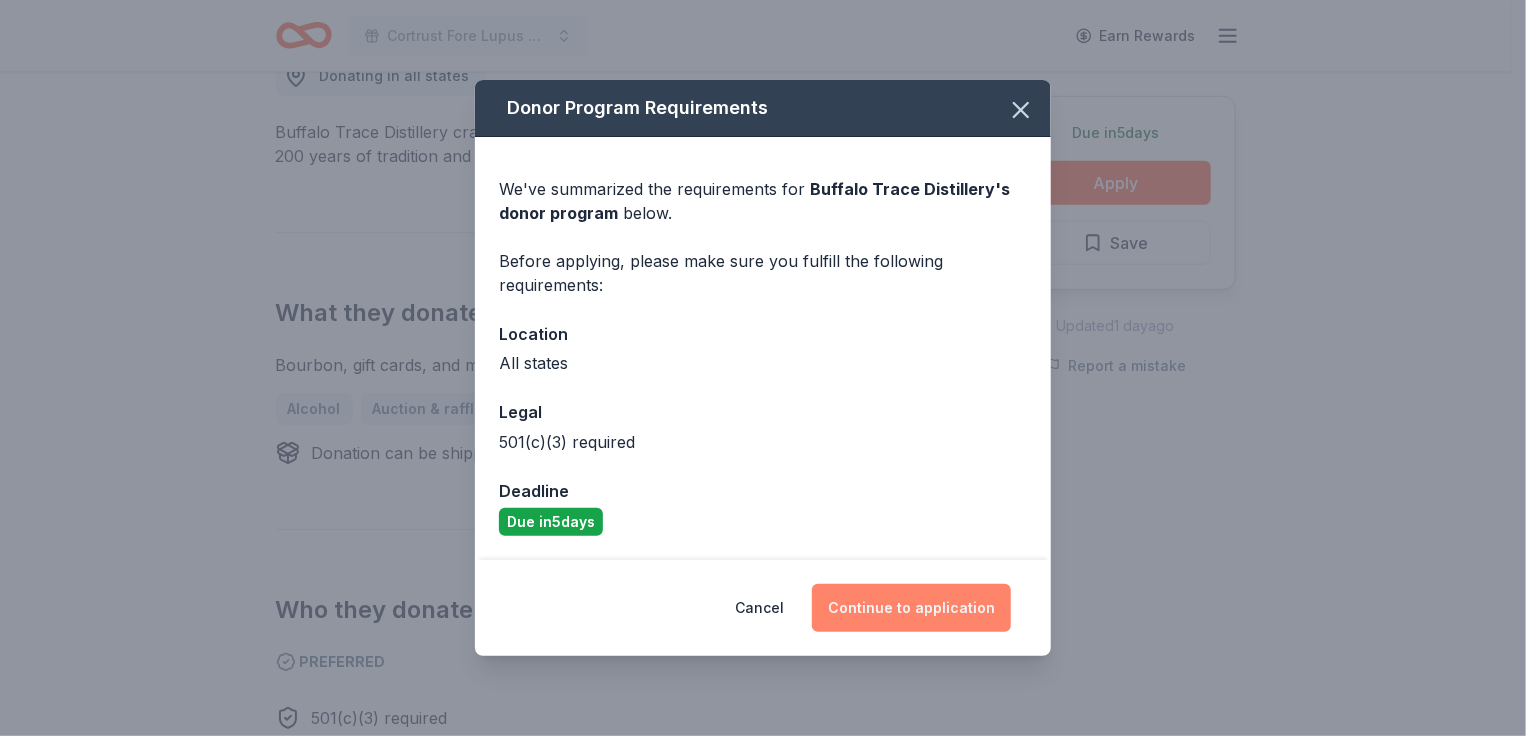 click on "Continue to application" at bounding box center [911, 608] 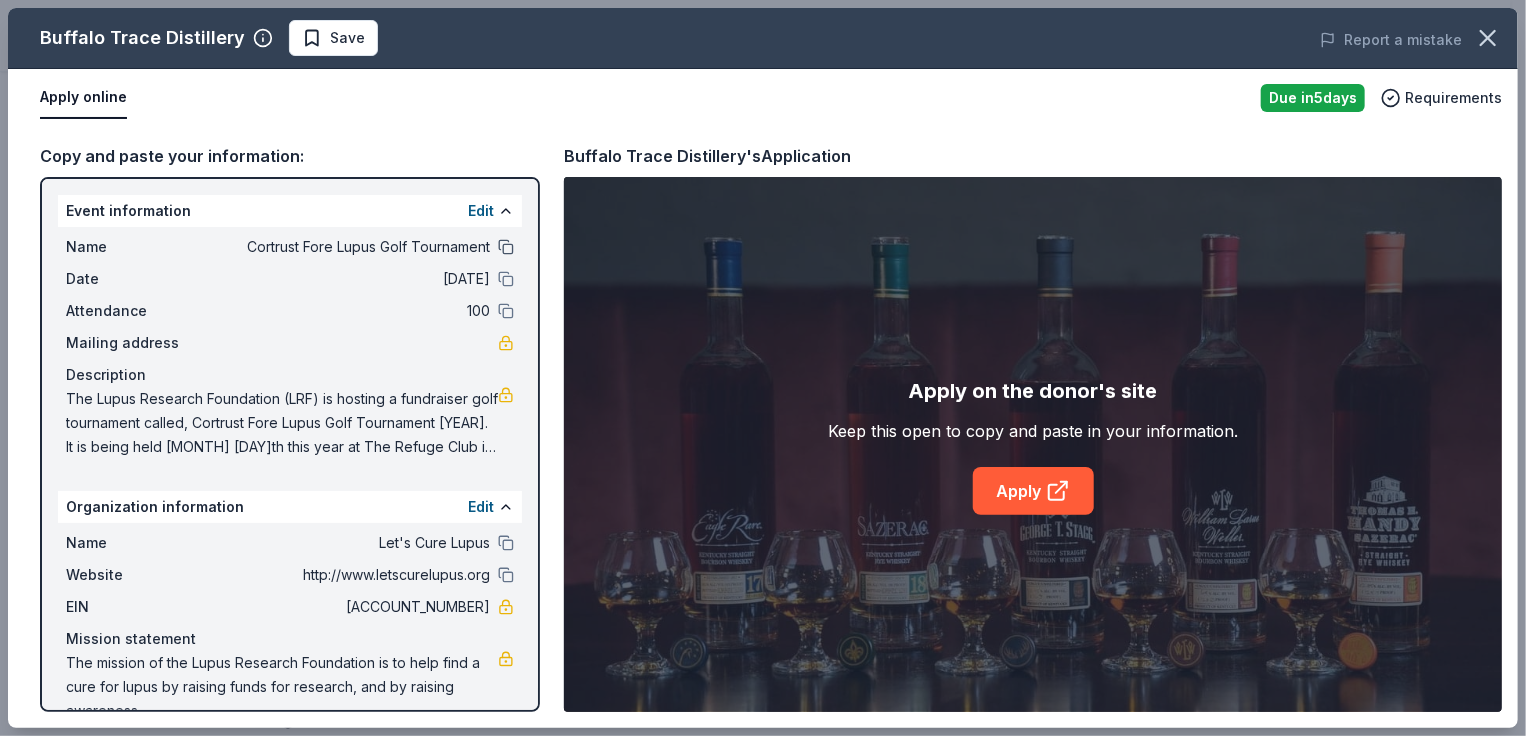 click at bounding box center [506, 247] 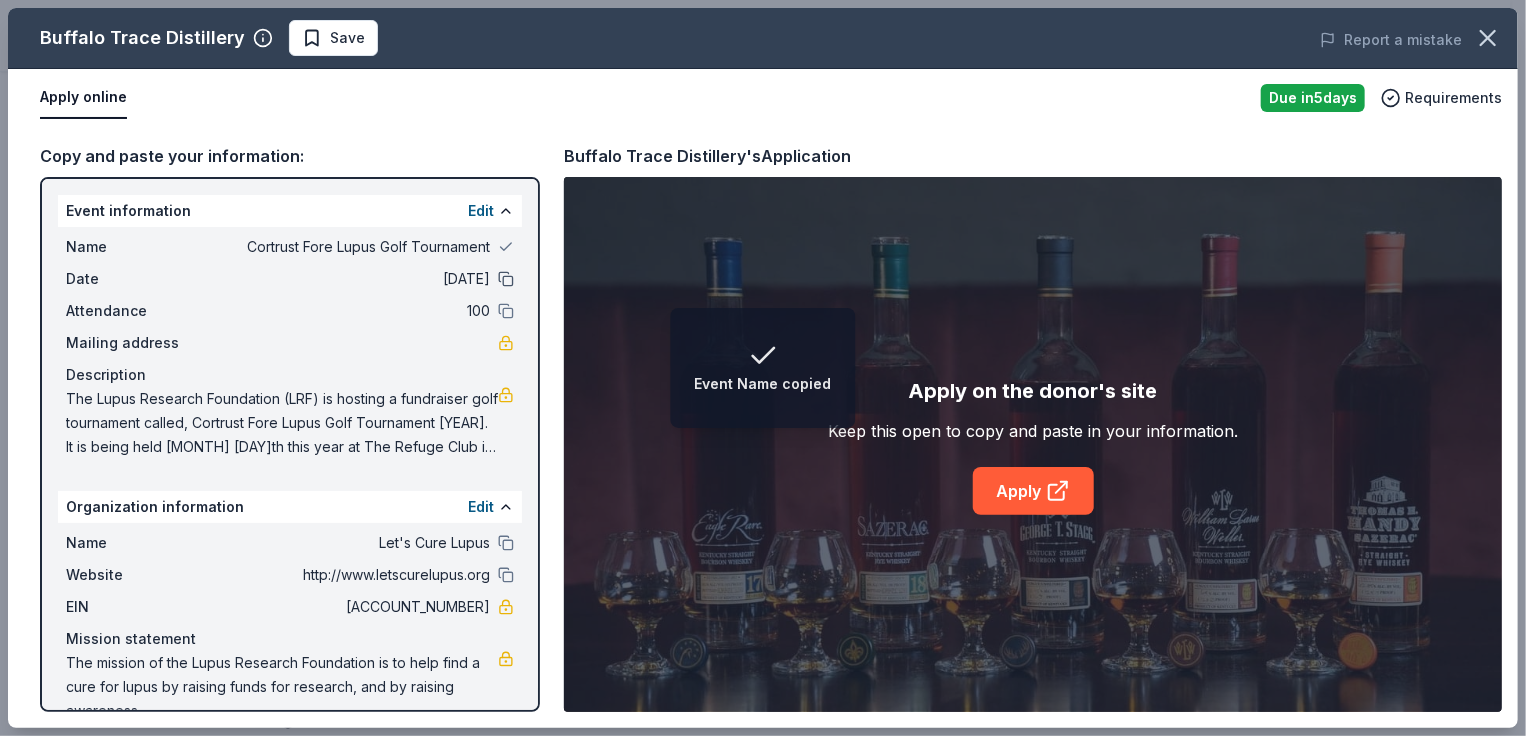 click at bounding box center [506, 279] 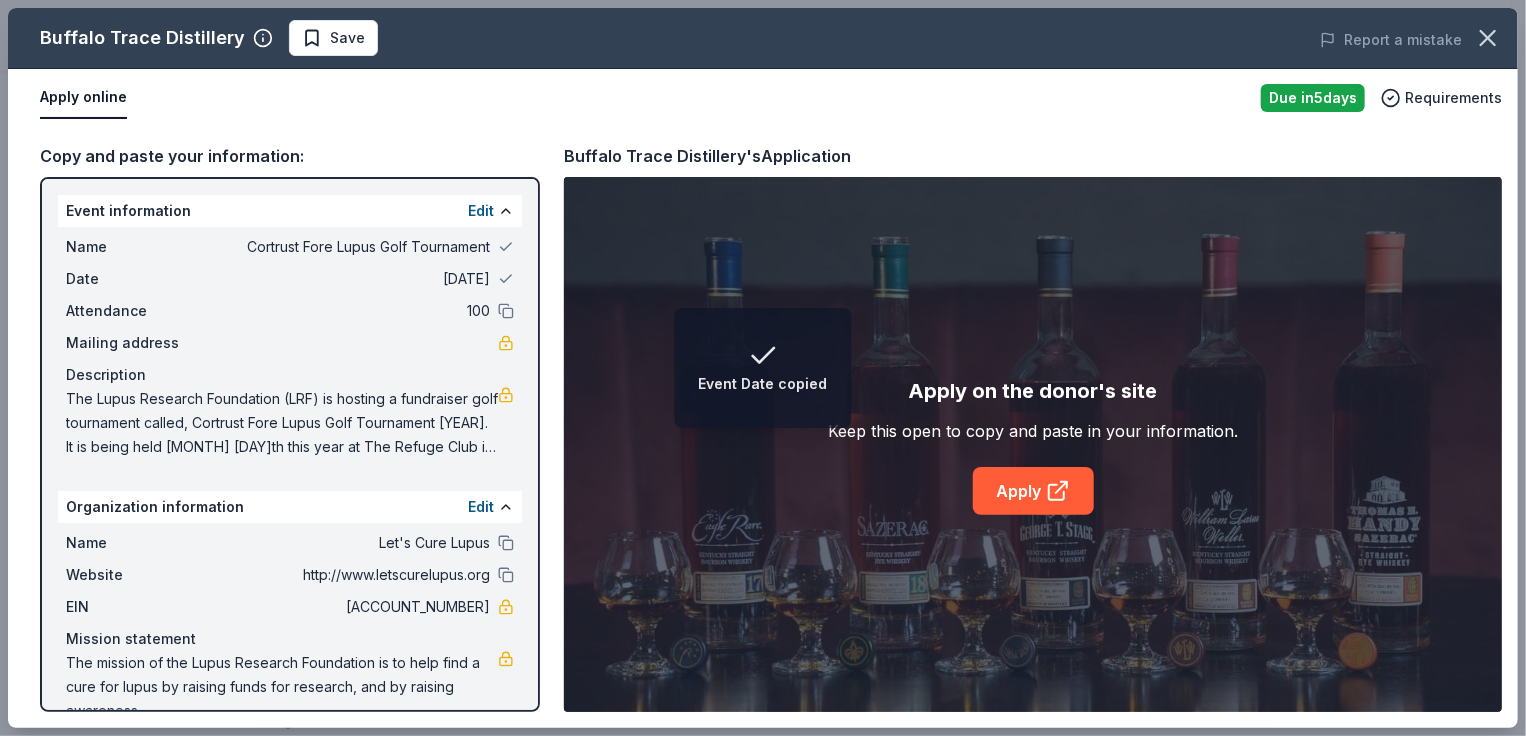 drag, startPoint x: 495, startPoint y: 311, endPoint x: 490, endPoint y: 321, distance: 11.18034 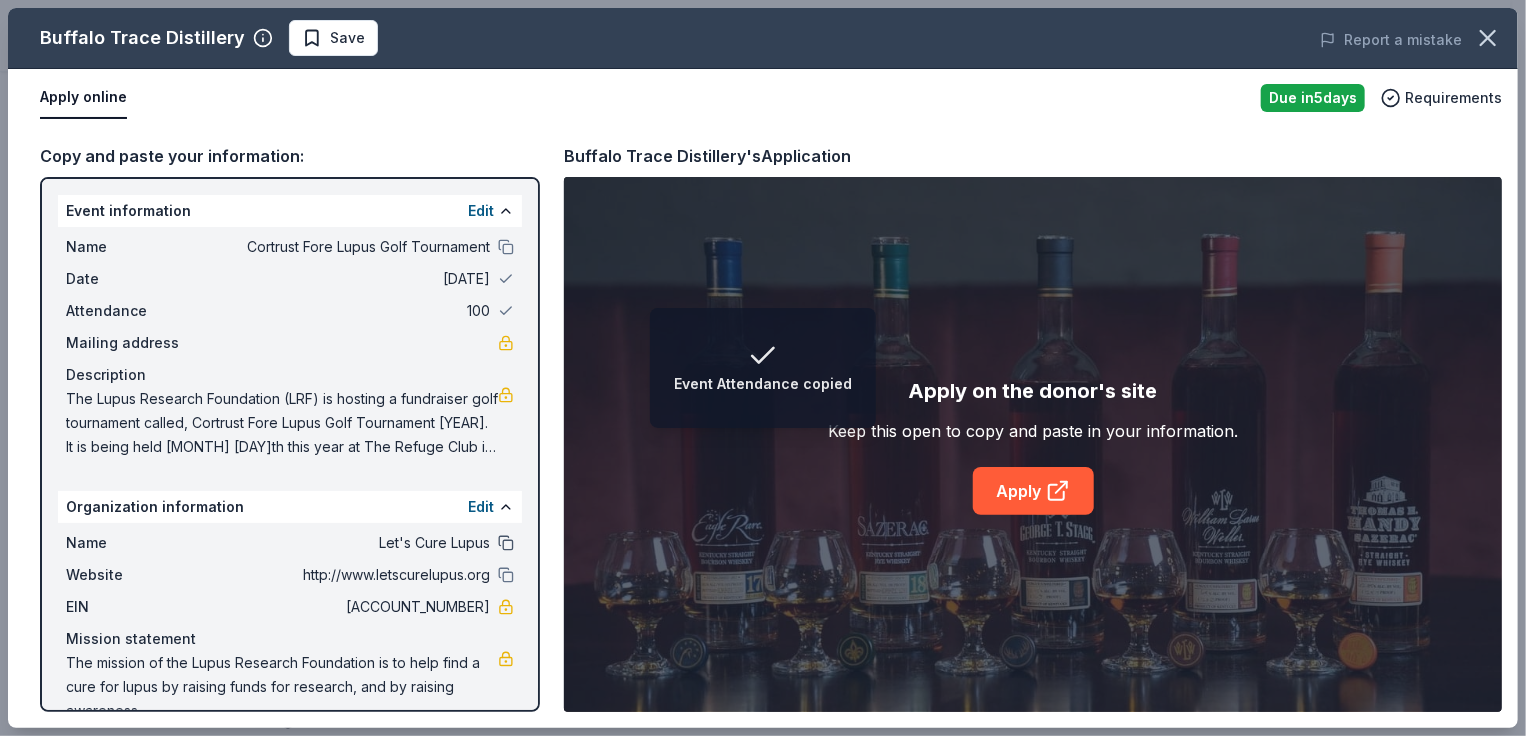 click at bounding box center [506, 543] 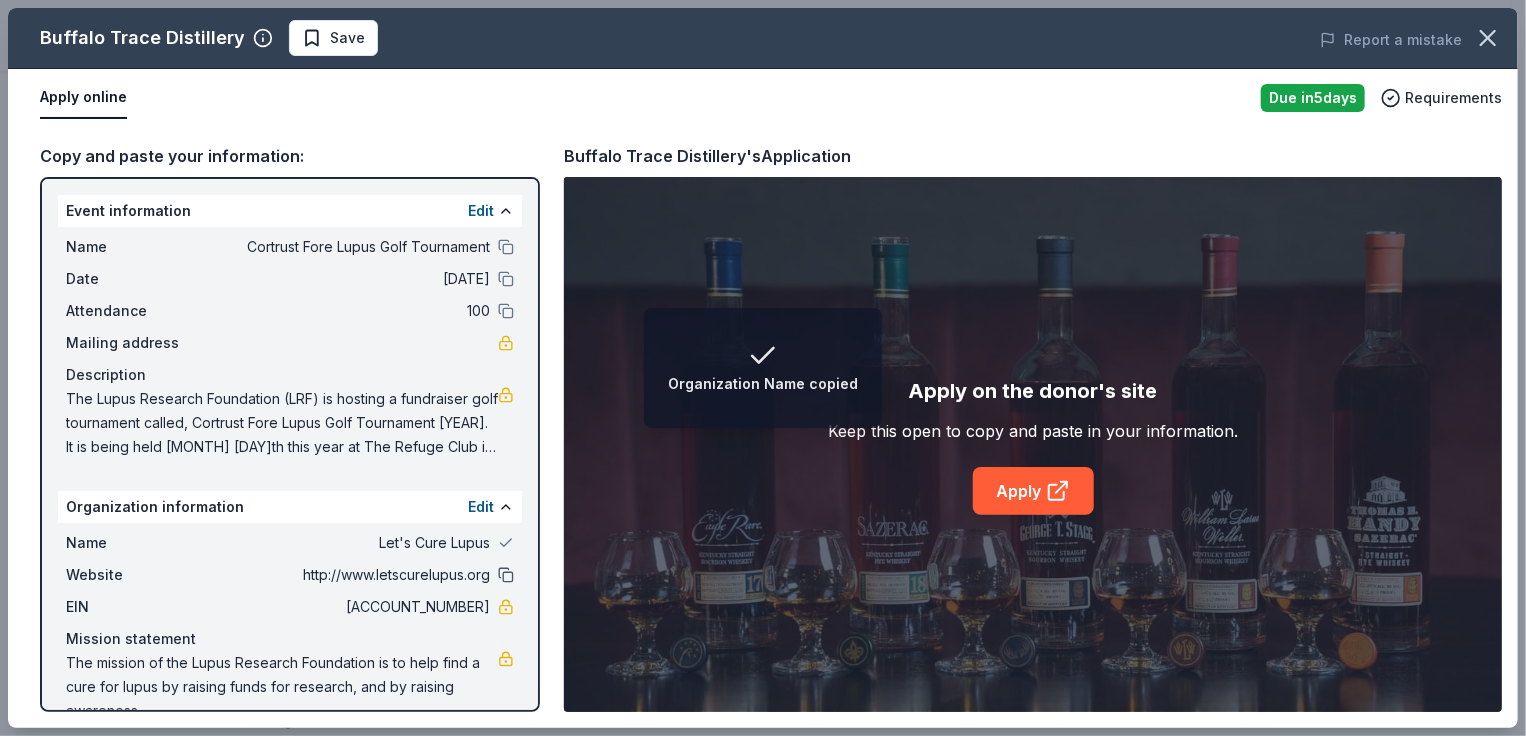 click at bounding box center [506, 575] 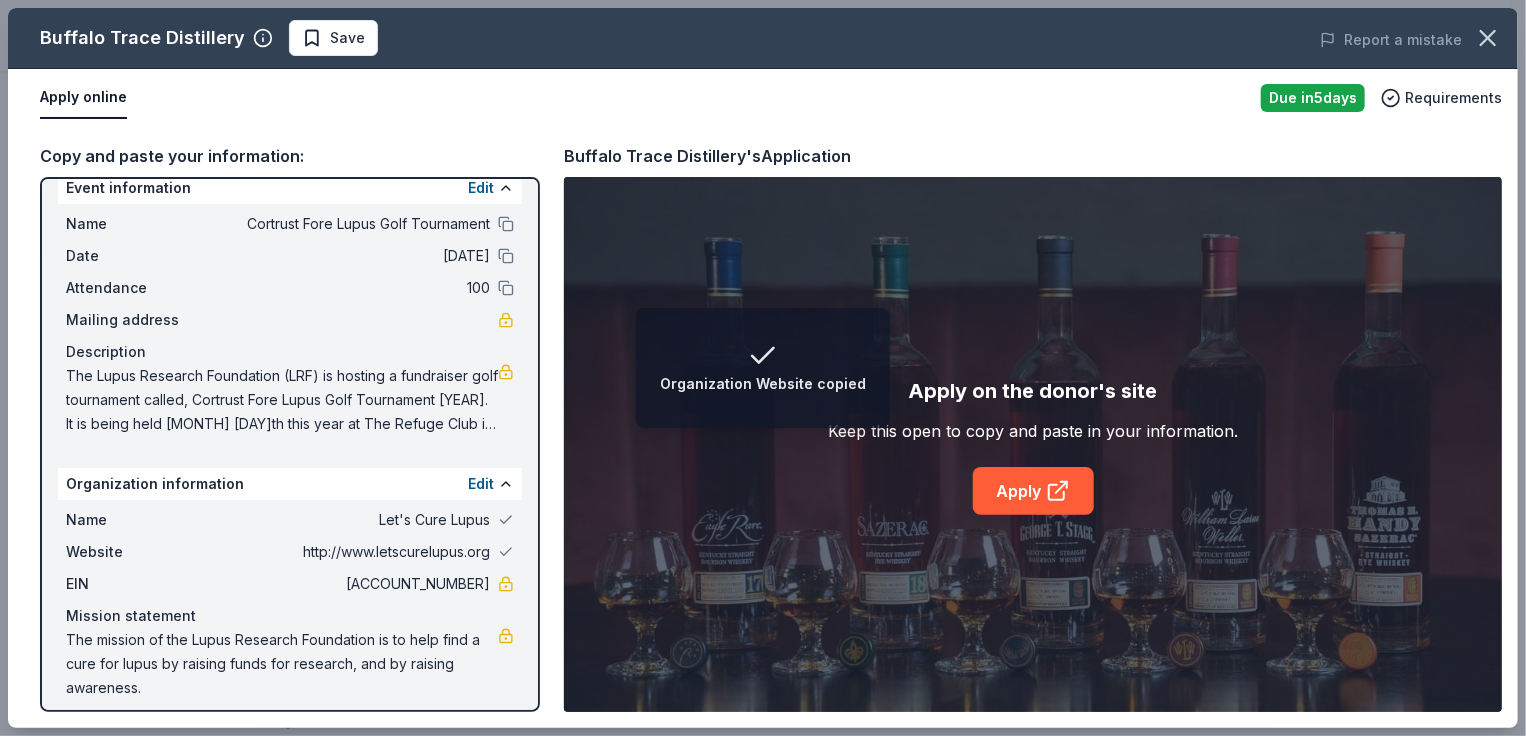 scroll, scrollTop: 36, scrollLeft: 0, axis: vertical 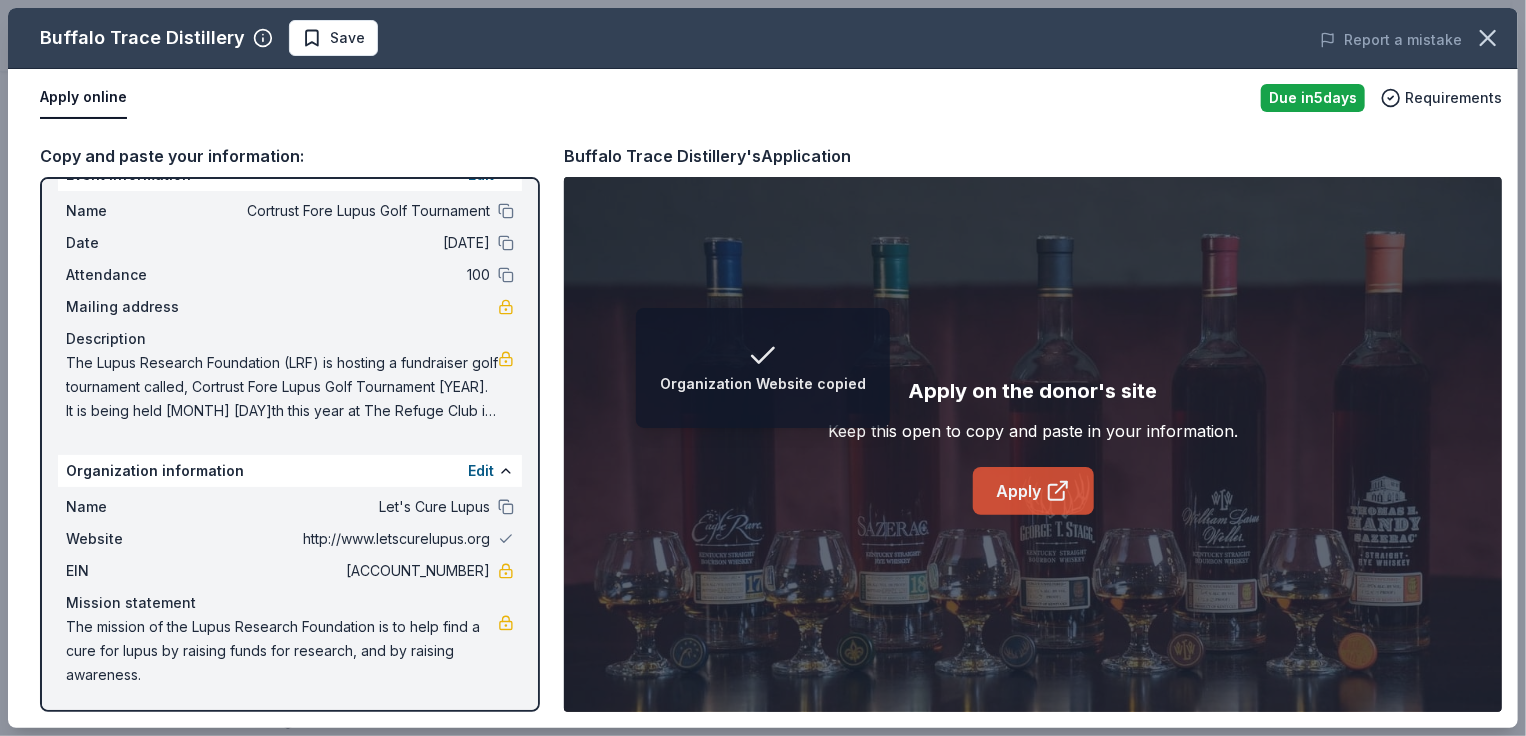 click on "Apply" at bounding box center (1033, 491) 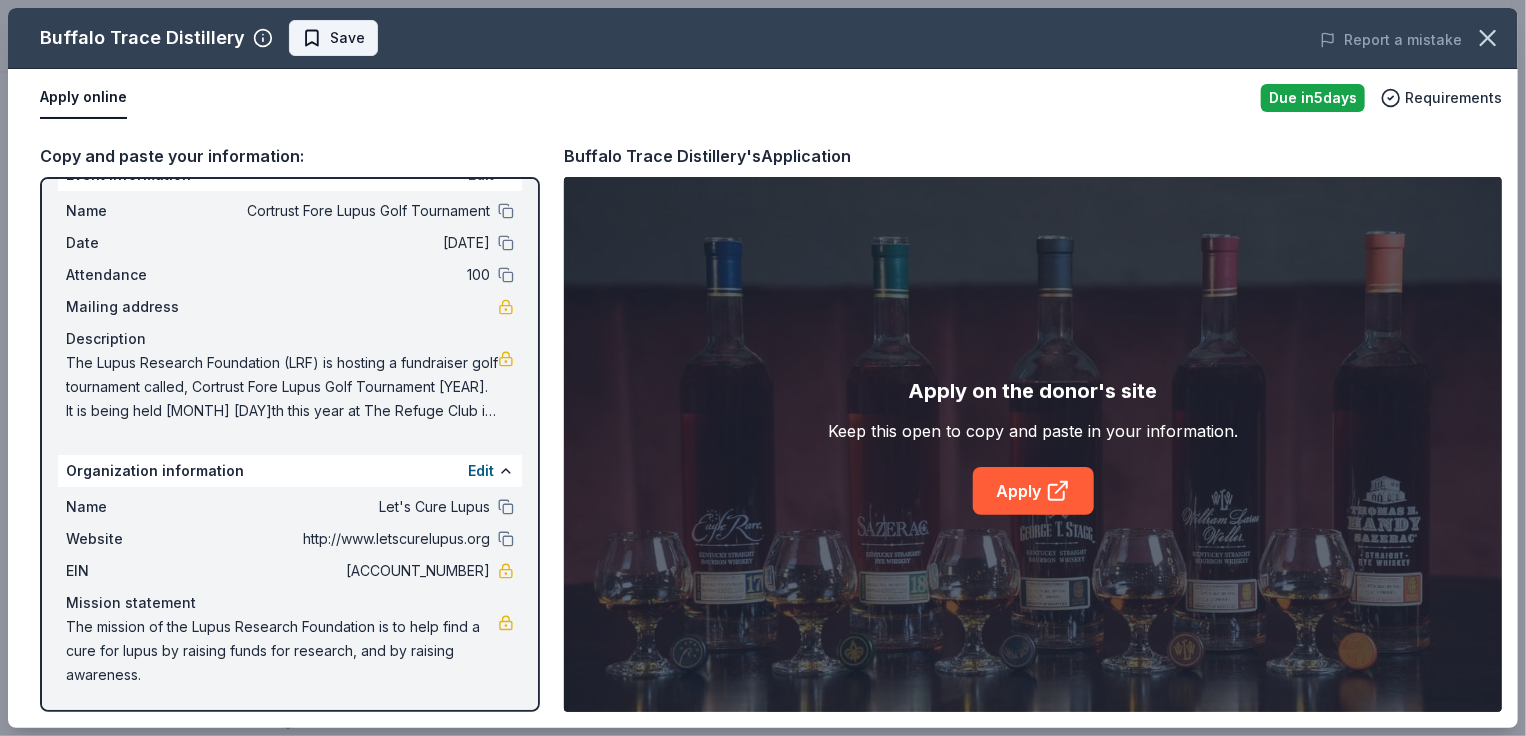 click on "Save" at bounding box center (347, 38) 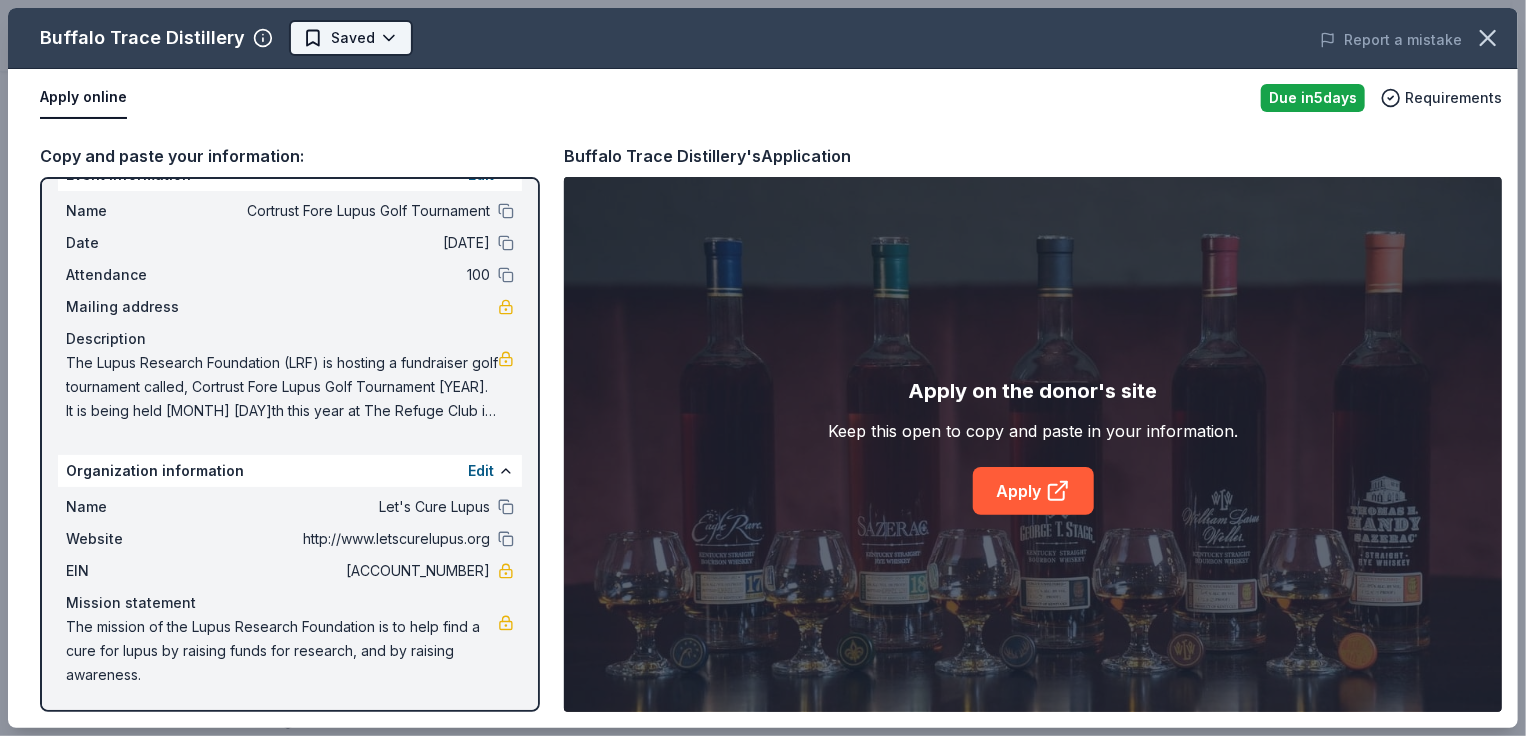click on "Cortrust Fore Lupus Golf Tournament Earn Rewards Due in  5  days Share Buffalo Trace Distillery New Share Donating in all states Buffalo Trace Distillery crafts award-winning bourbon whiskey, honoring over 200 years of tradition and innovation in the spirits industry. What they donate Bourbon, gift cards, and merchandise Alcohol Auction & raffle Donation can be shipped to you Who they donate to  Preferred 501(c)(3) required Upgrade to Pro to view approval rates and average donation values Due in  5  days Apply Saved Updated  1 day  ago Report a mistake New Be the first to review this company! Leave a review Similar donors Deadline passed Costco 4.6 Monetary grants, no greater than 10% of program's overall budget  5  days left Online app Liquid State Brewing Co. New Beer, gift card(s) Local 7  days left Online app Boise Co-op New Gift cards, food and drink, gift baskets Local 5  days left Online app Freeland Spirits  New Gin, whiskey, gift cards, and merchandise Local 5  days left Online app New Local 5 New 5" at bounding box center (755, -232) 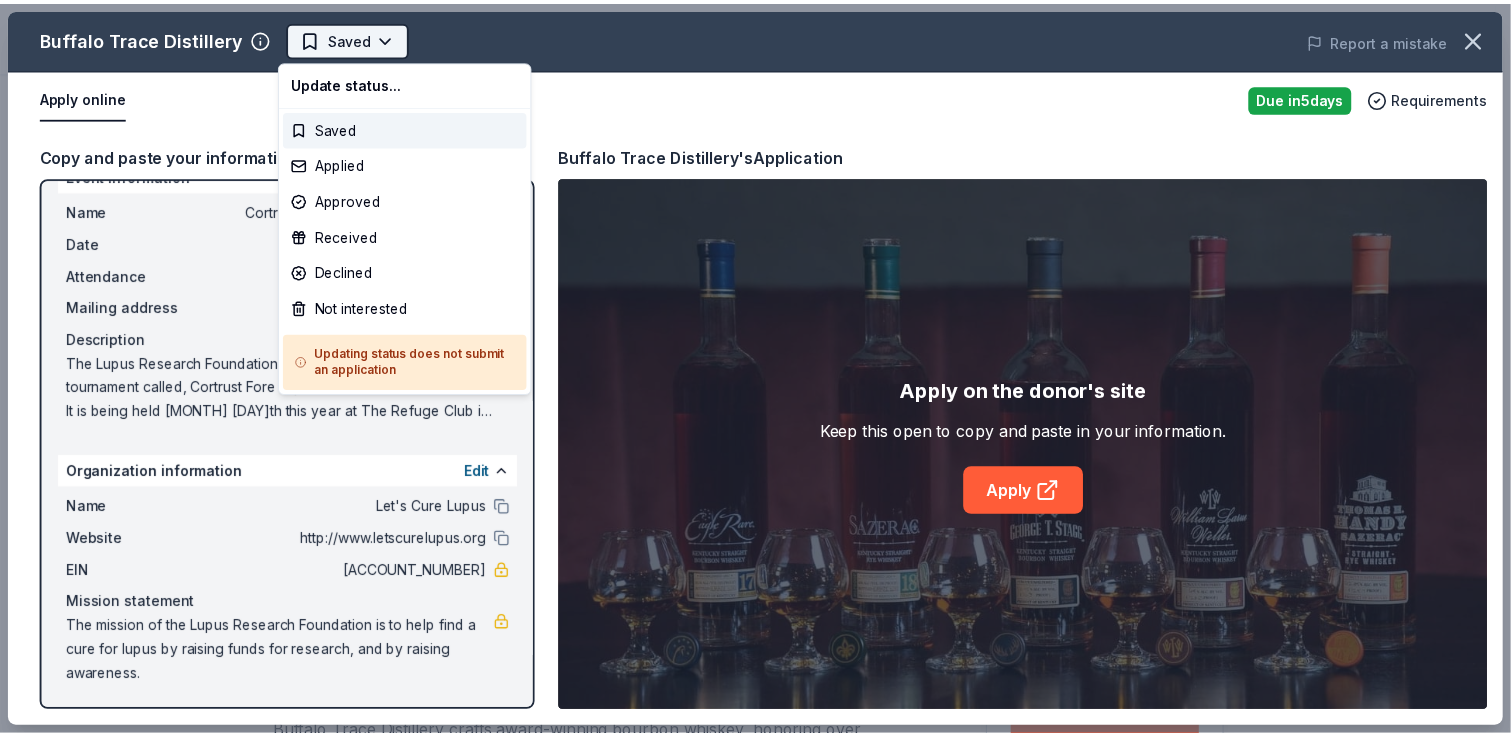 scroll, scrollTop: 0, scrollLeft: 0, axis: both 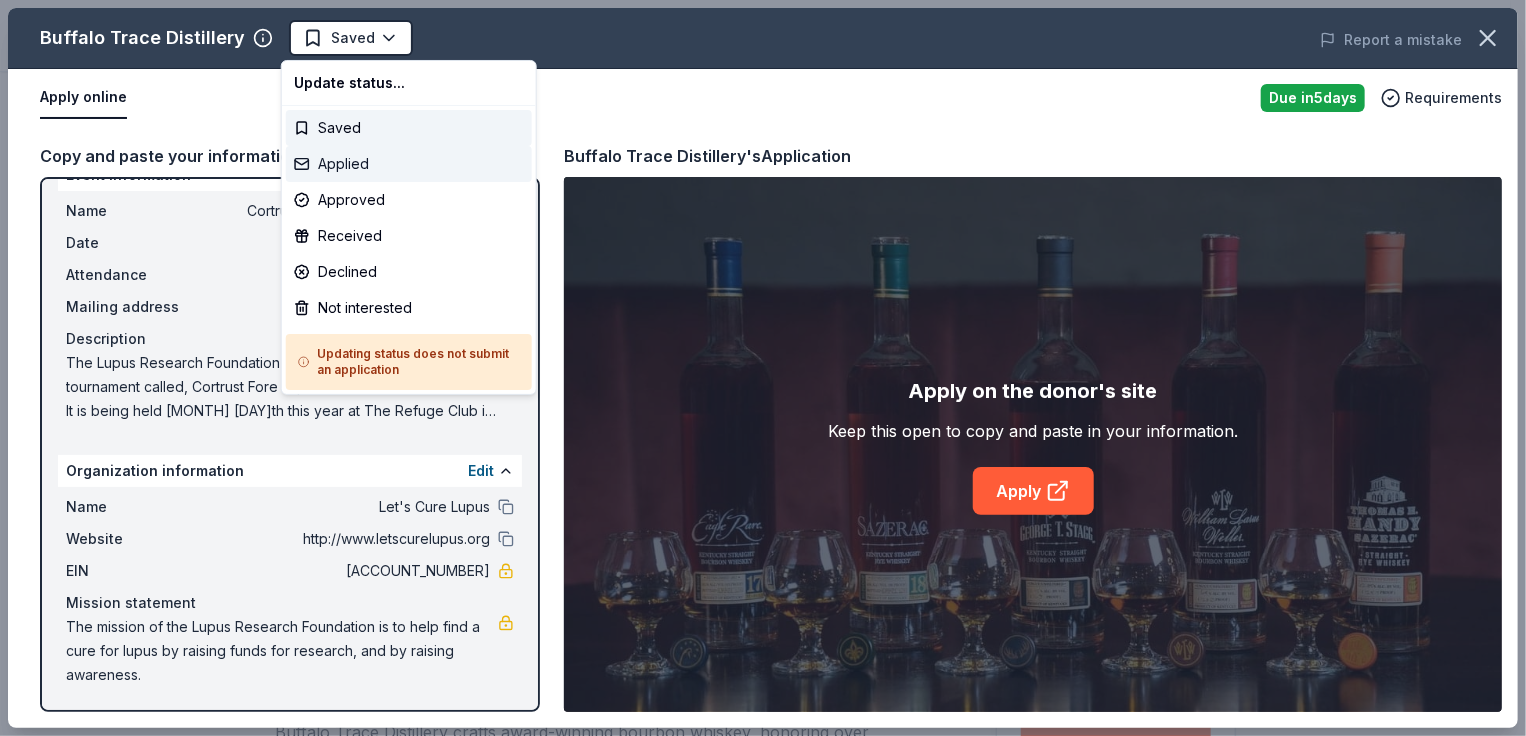 click on "Applied" at bounding box center (409, 164) 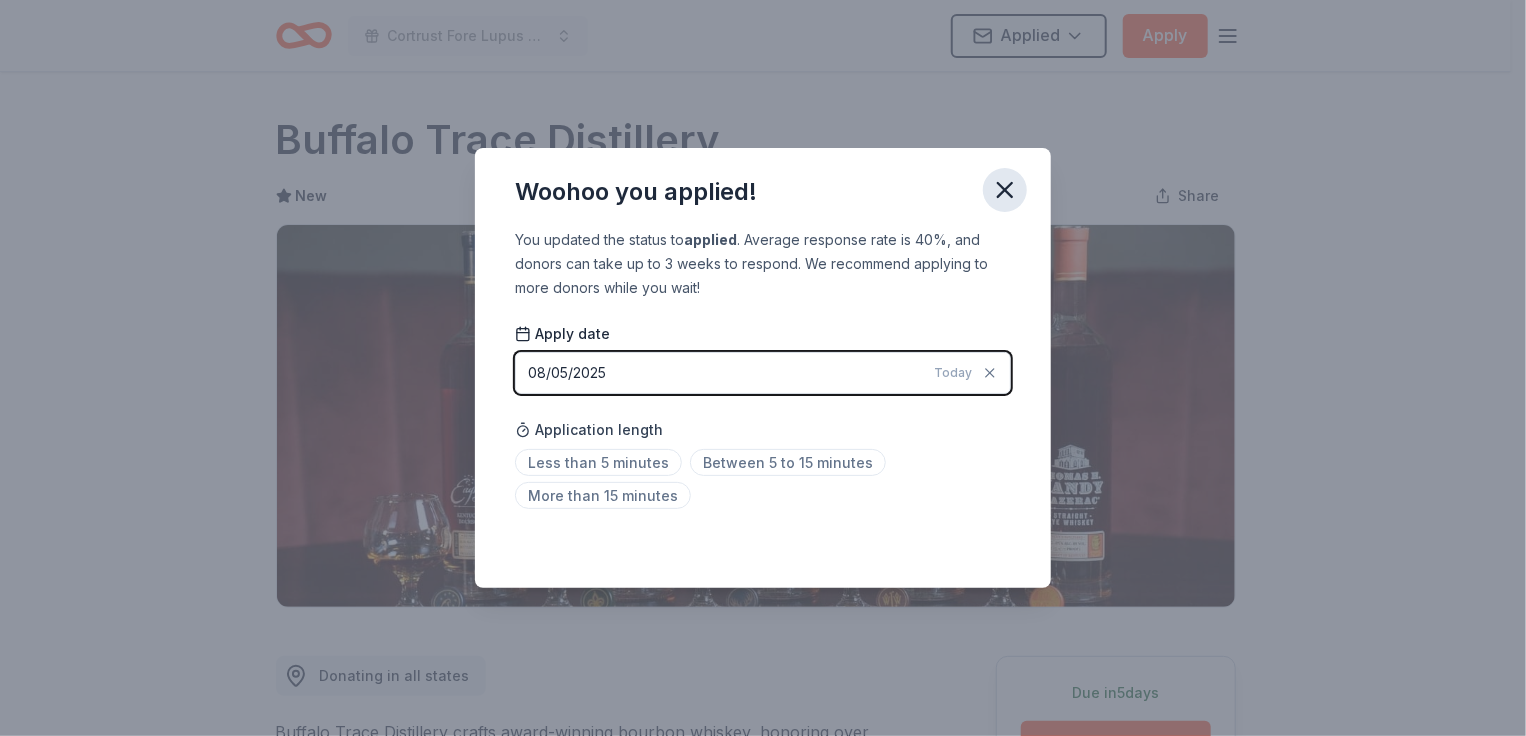 click 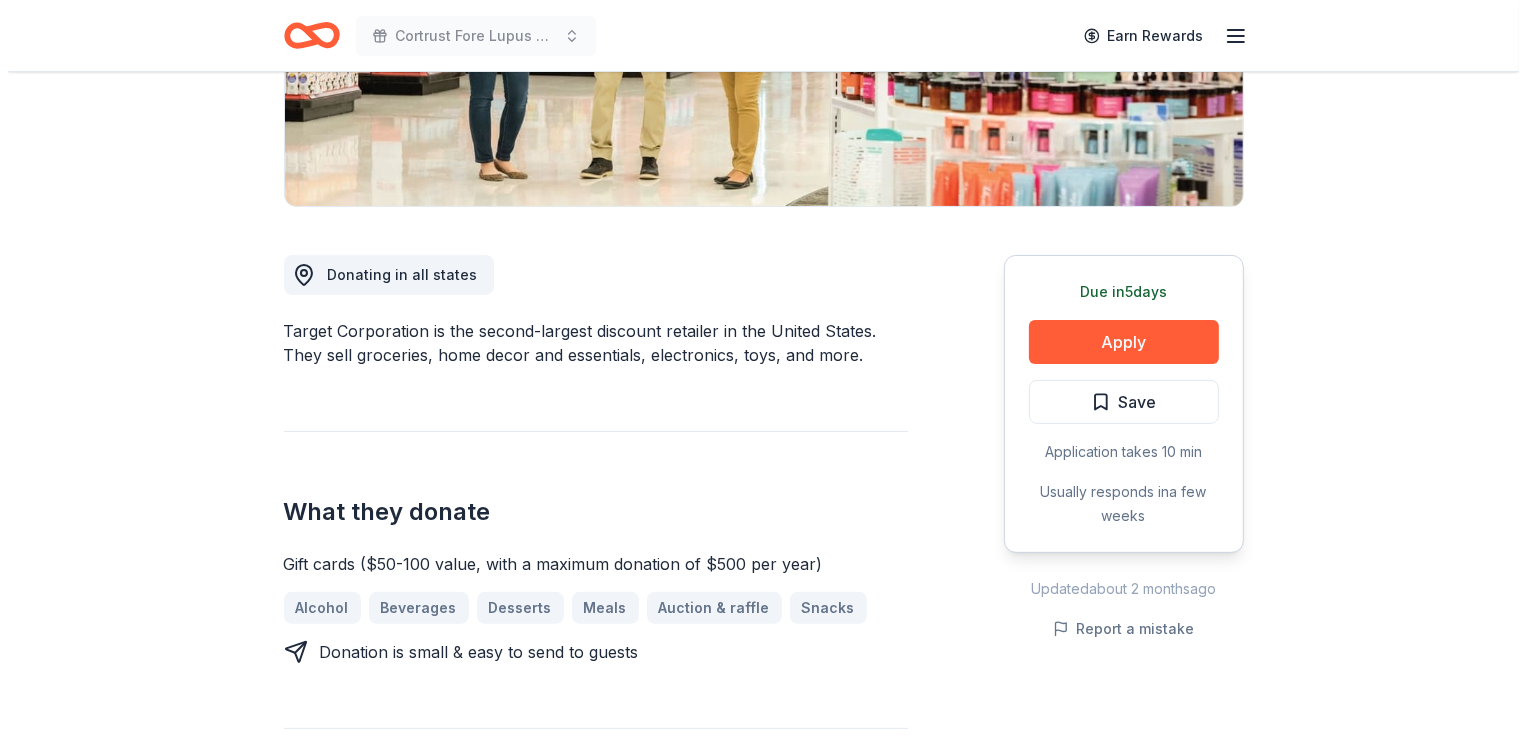 scroll, scrollTop: 400, scrollLeft: 0, axis: vertical 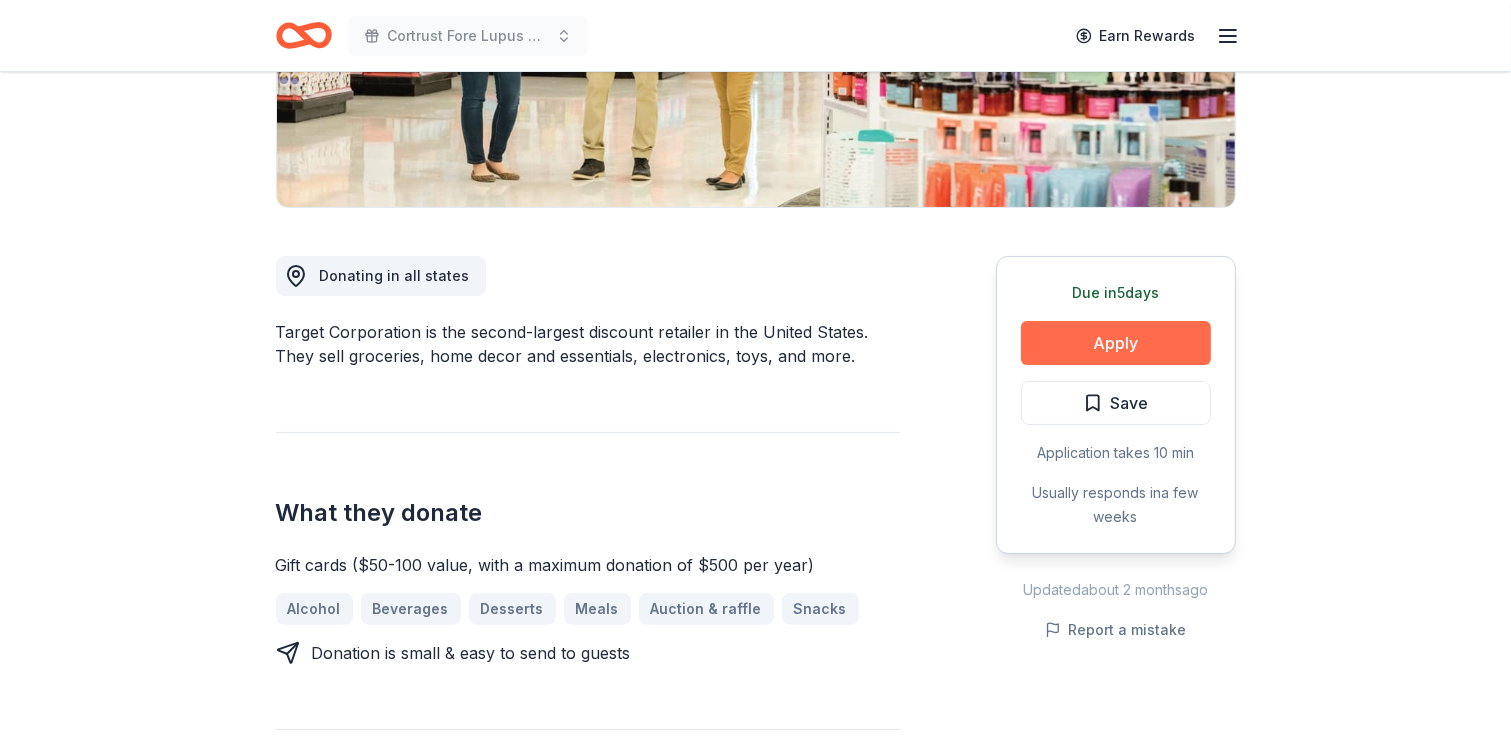 click on "Apply" at bounding box center [1116, 343] 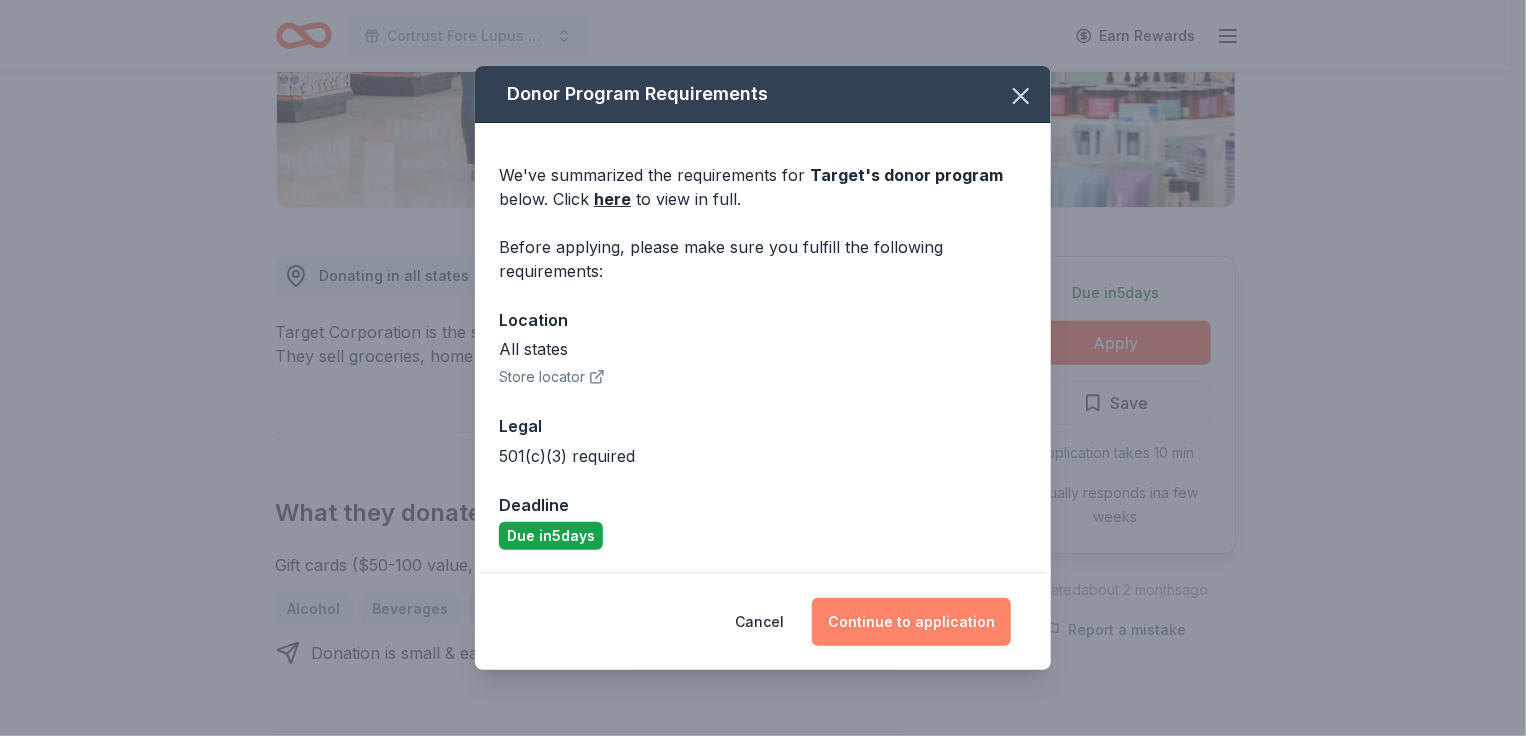 click on "Continue to application" at bounding box center [911, 622] 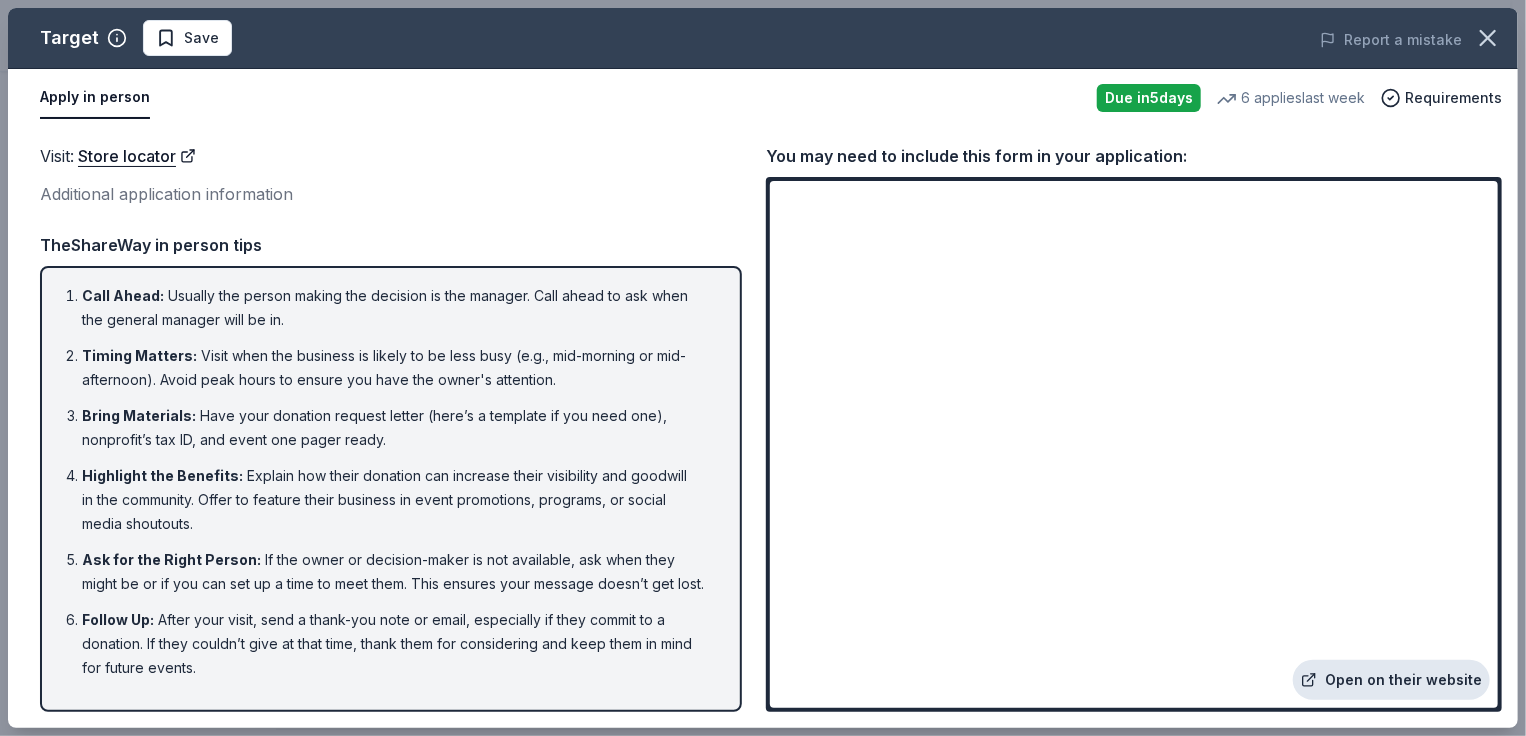 click on "Open on their website" at bounding box center [1391, 680] 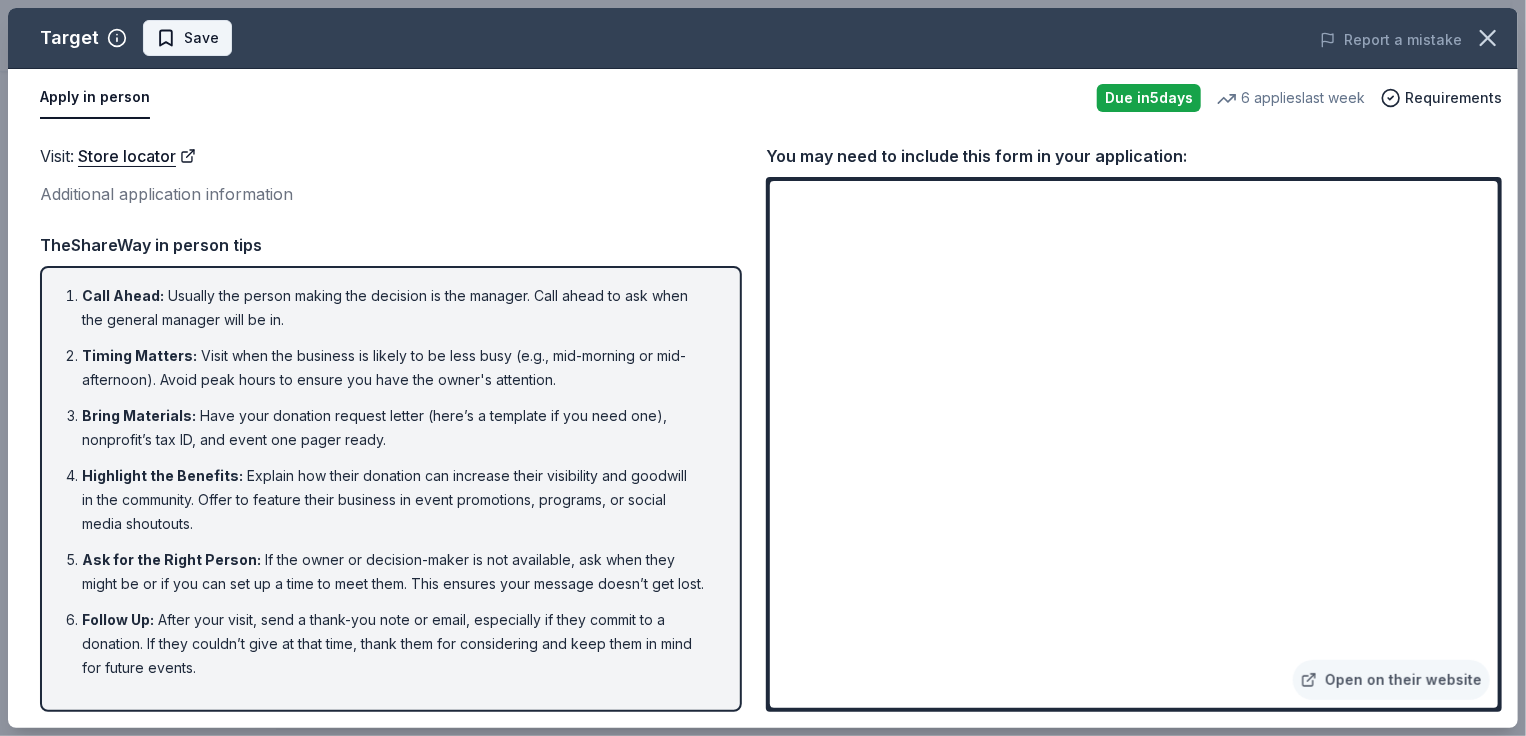 click on "Save" at bounding box center [201, 38] 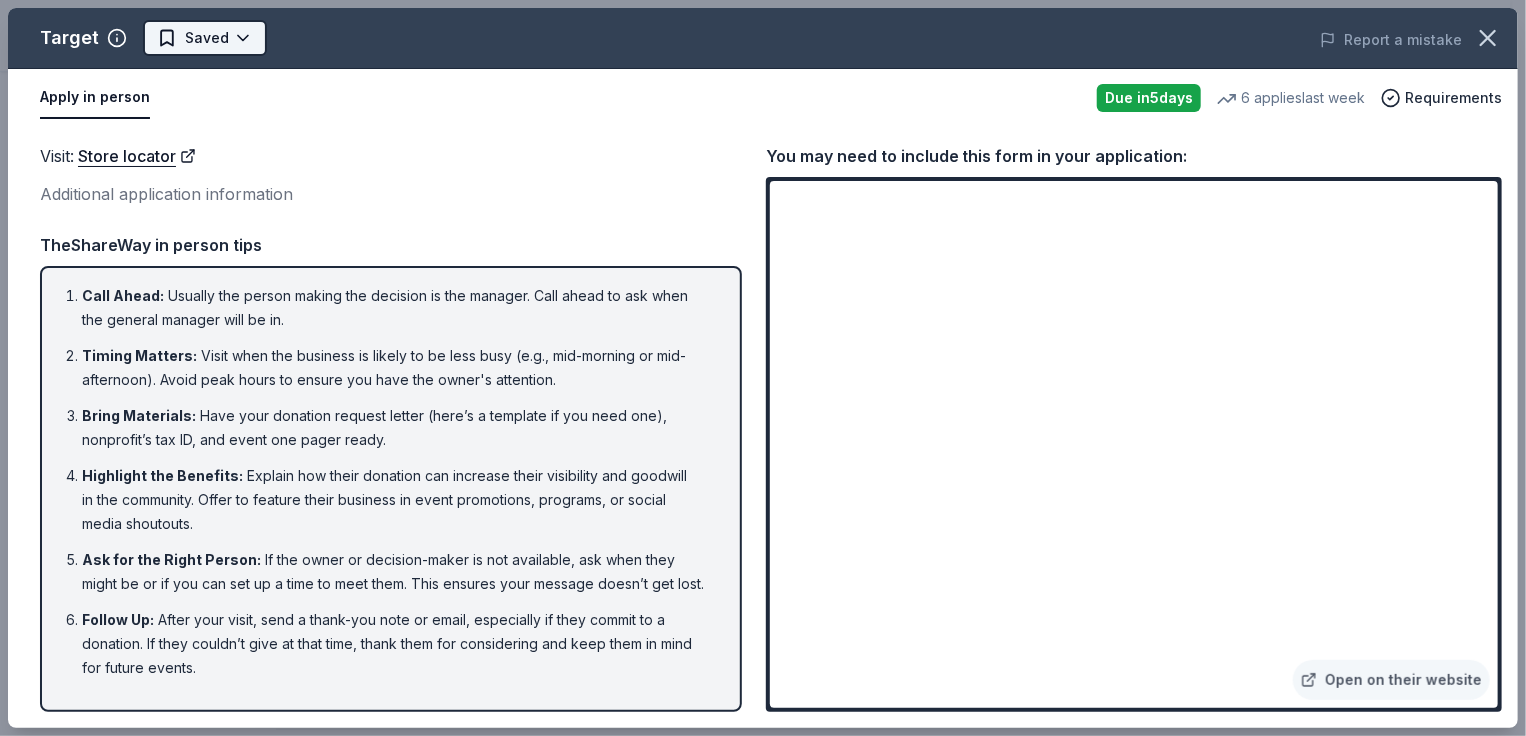 click on "Cortrust Fore Lupus Golf Tournament Earn Rewards Due in  5  days Share Target 4.3 • 23  reviews 6   applies  last week approval rate Share Donating in all states Target Corporation is the second-largest discount retailer in the United States. They sell groceries, home decor and essentials, electronics, toys, and more. What they donate Gift cards ($50-100 value, with a maximum donation of $500 per year) Alcohol Beverages Desserts Meals Auction & raffle Snacks Donation is small & easy to send to guests Who they donate to  Preferred 501(c)(3) required approval rate 20 % approved 30 % declined 50 % no response Upgrade to Pro to view approval rates and average donation values Due in  5  days Apply Saved Application takes 10 min Usually responds in  a few weeks Updated  about 2 months  ago Report a mistake 4.3 • 23  reviews See all  23  reviews JC Youth Foundation June 2025 • Declined Read more Homeless Pet Placement League October 2024 • Approved Wonderful! The Rotsky Foundation for Mentors March 2024 •" at bounding box center [763, -32] 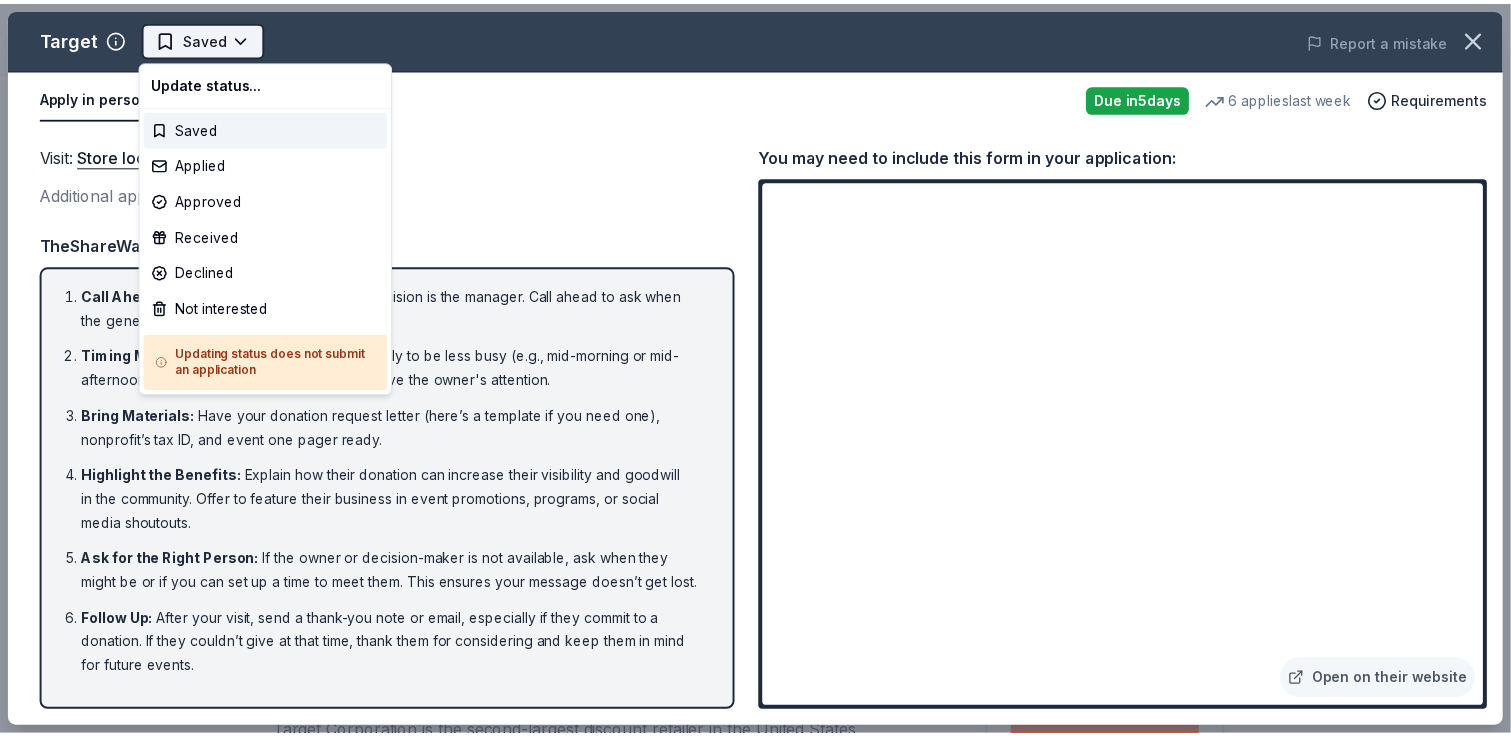 scroll, scrollTop: 0, scrollLeft: 0, axis: both 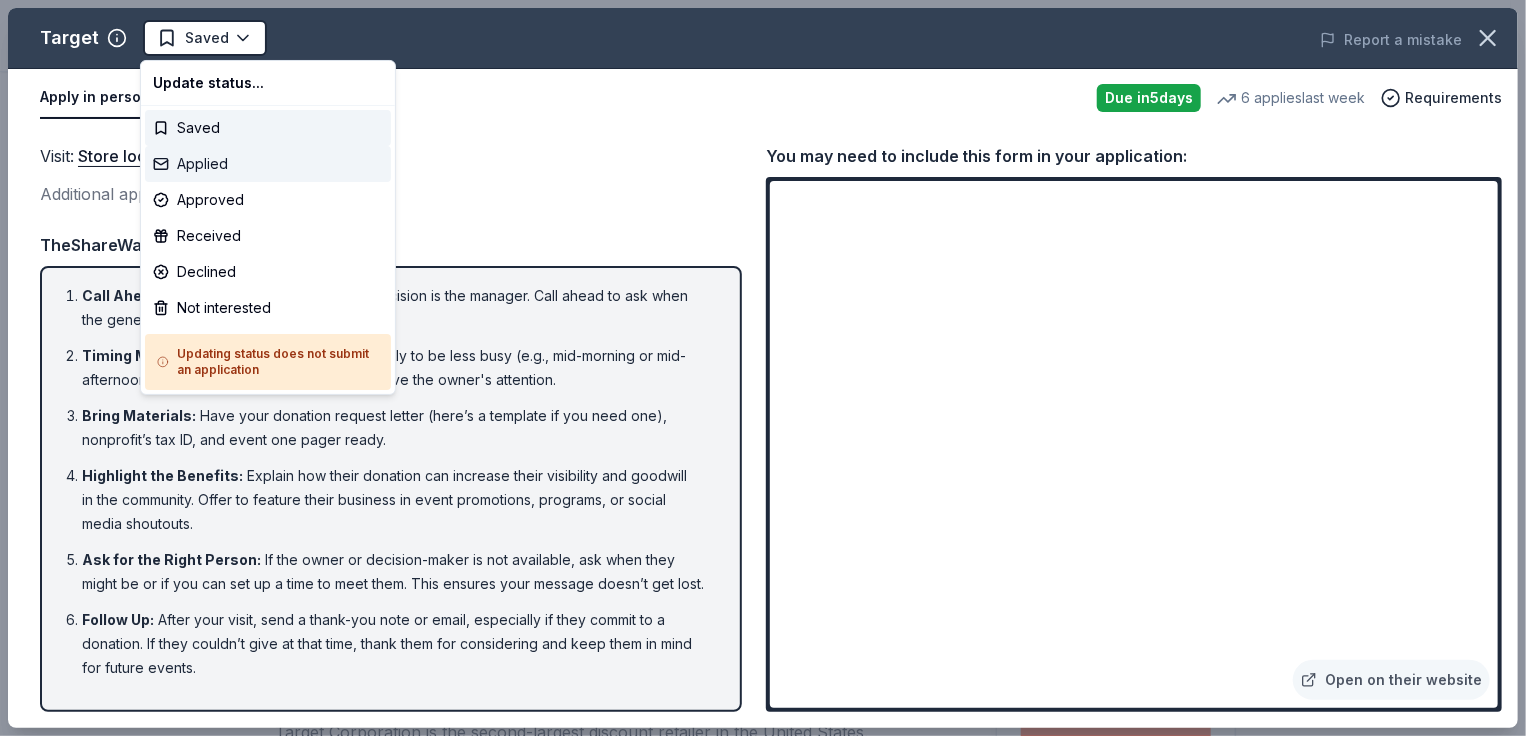 click on "Applied" at bounding box center [268, 164] 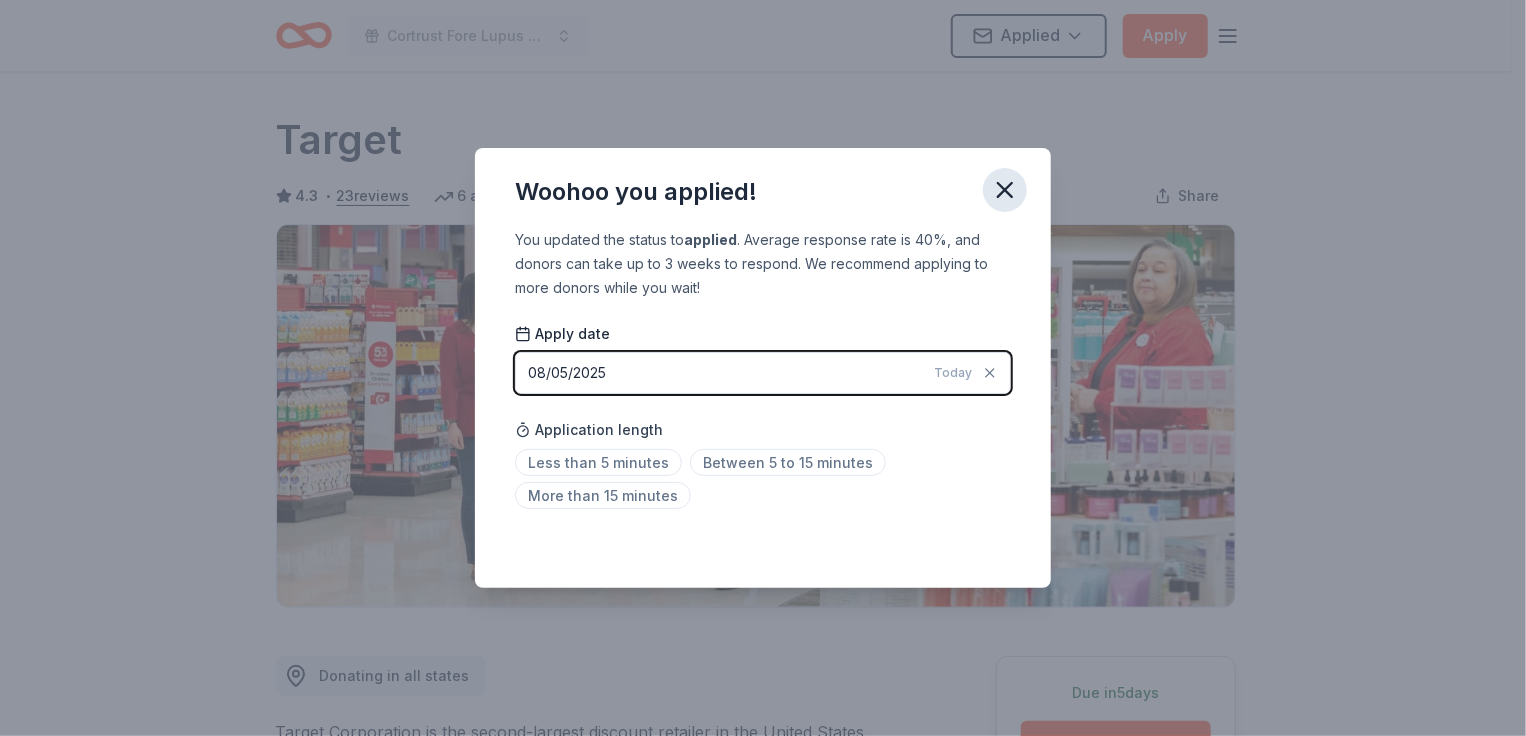 click 